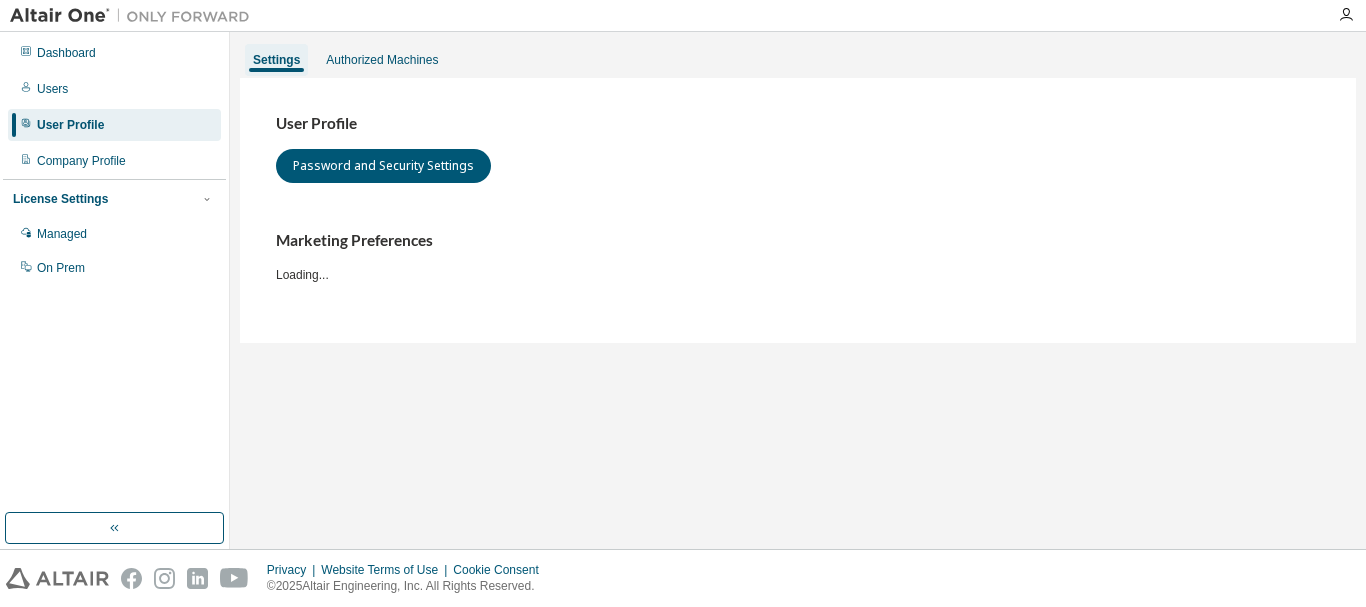 scroll, scrollTop: 0, scrollLeft: 0, axis: both 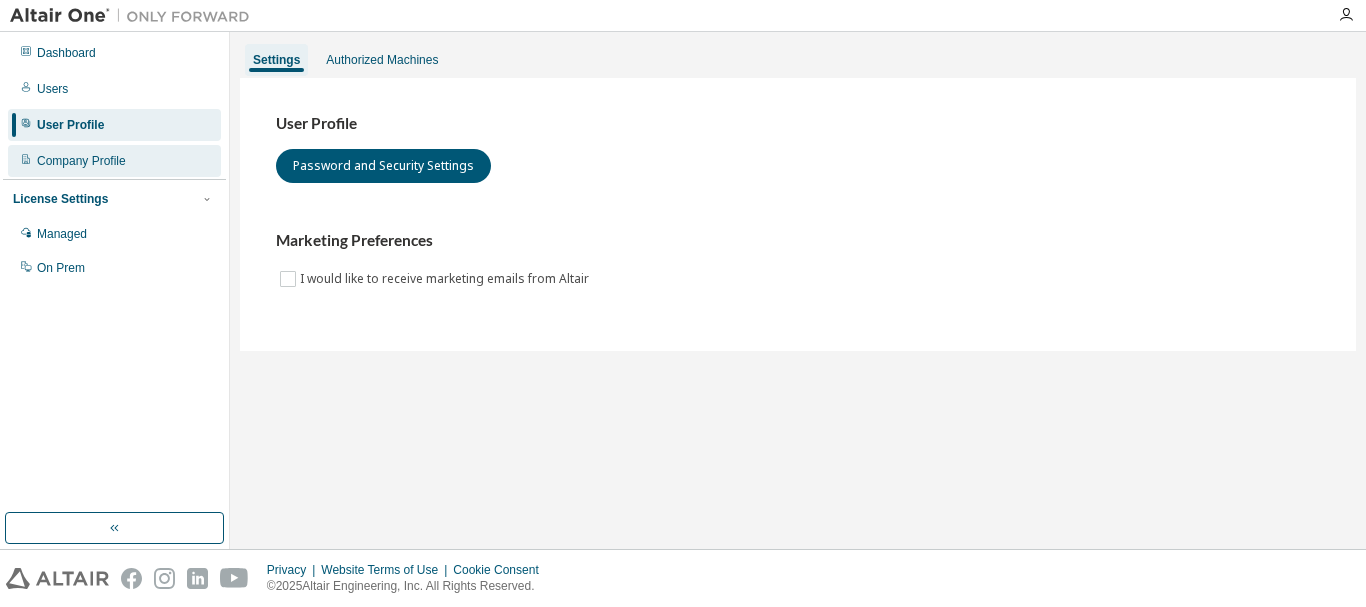 click on "Company Profile" at bounding box center (81, 161) 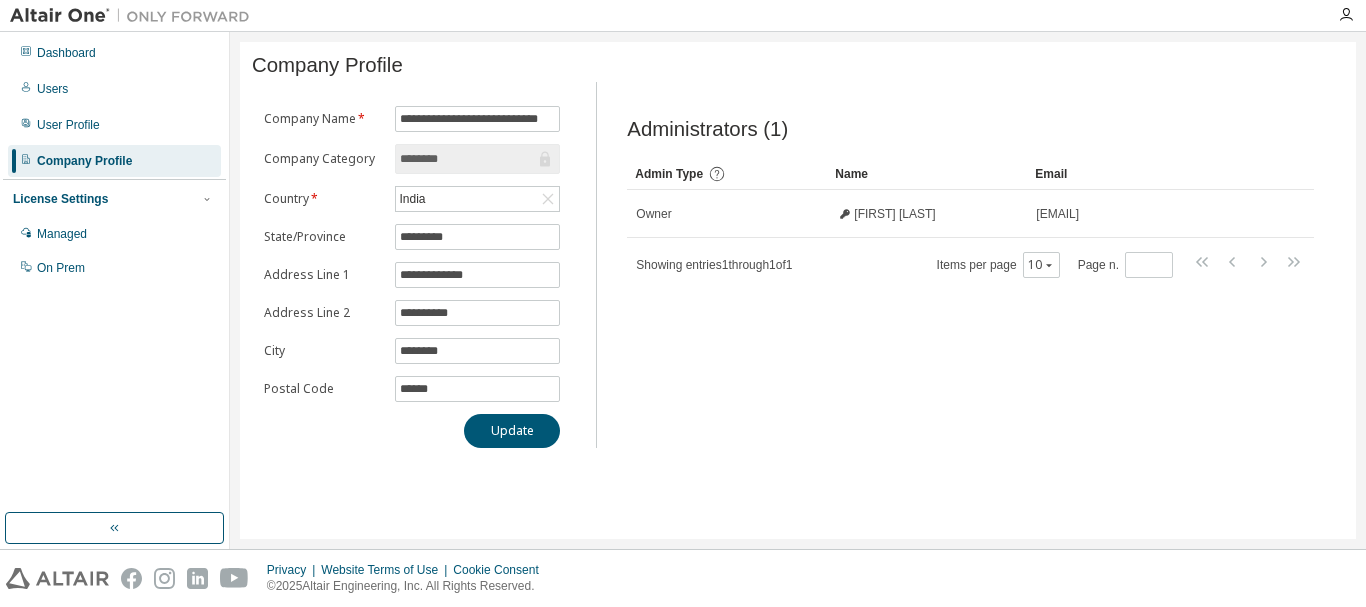 click 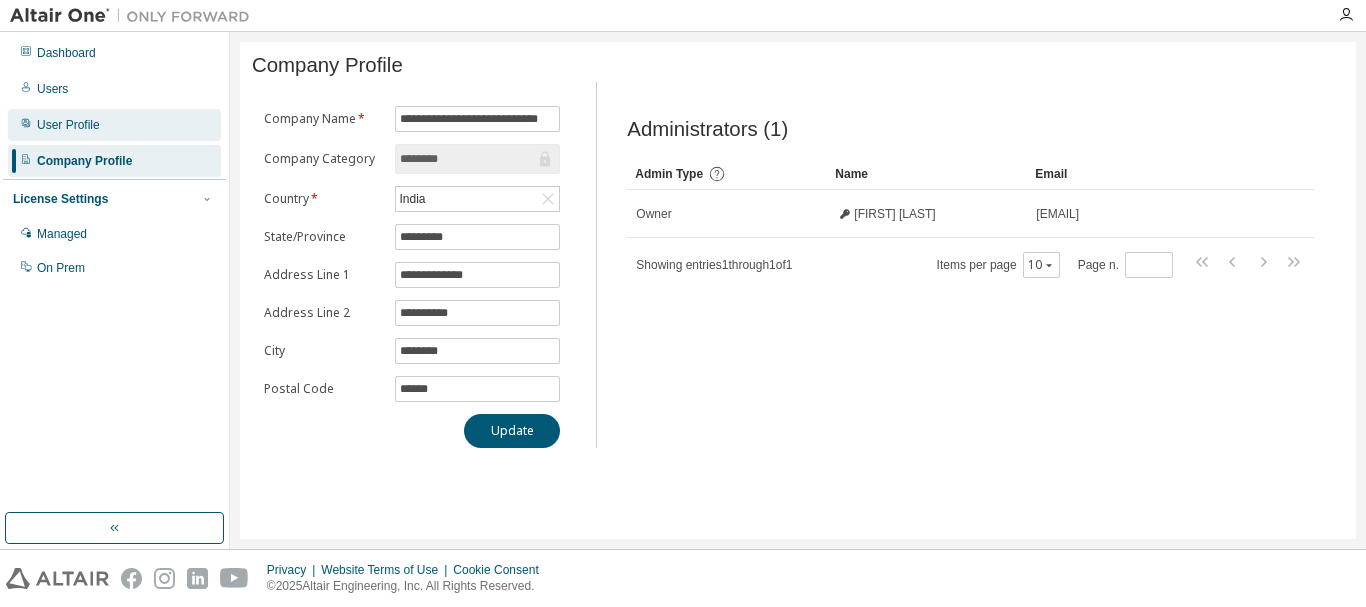 click on "User Profile" at bounding box center [68, 125] 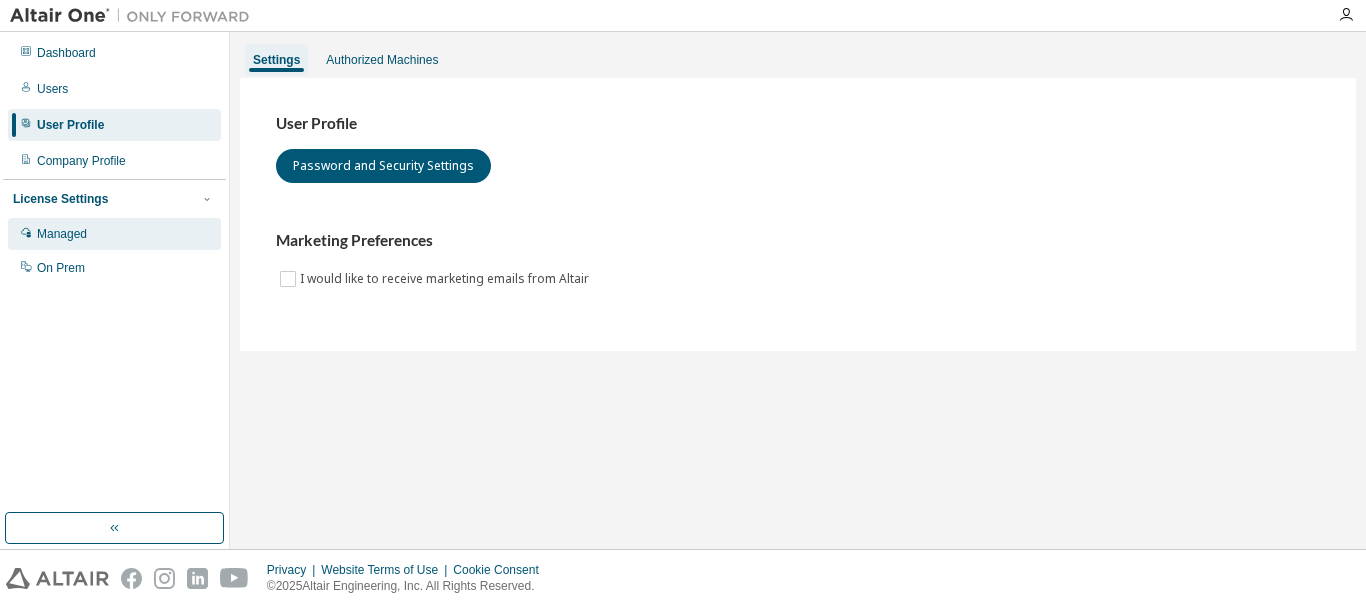 click on "Managed" at bounding box center [62, 234] 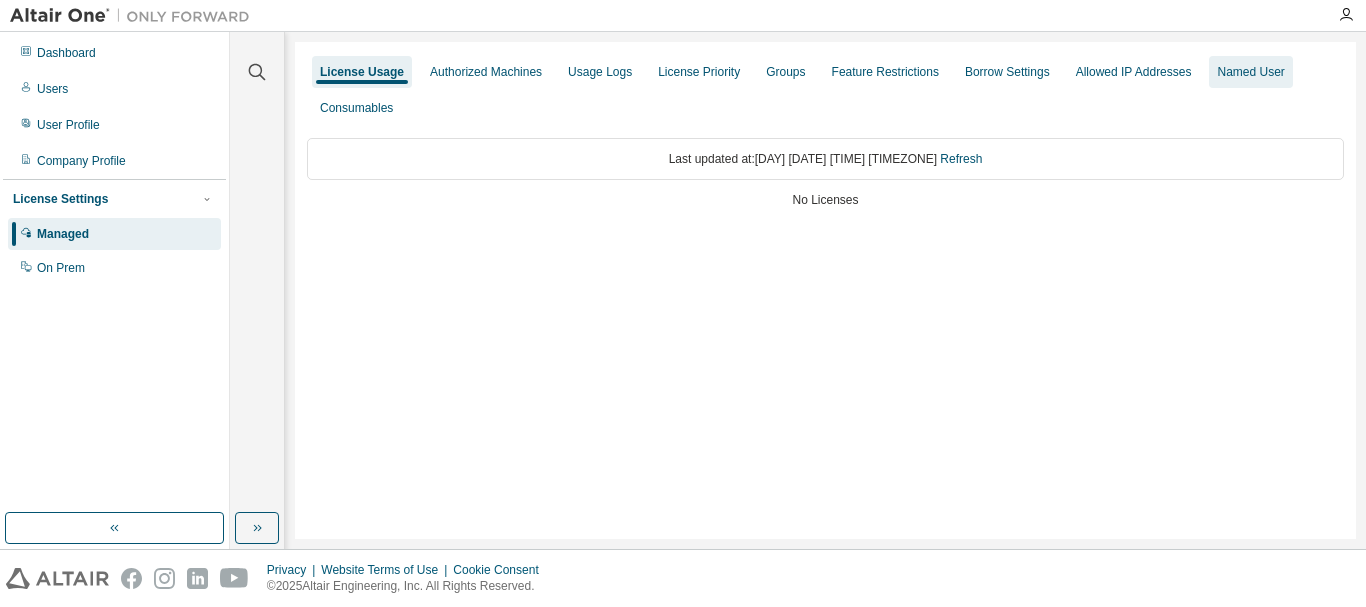 click on "Named User" at bounding box center (1250, 72) 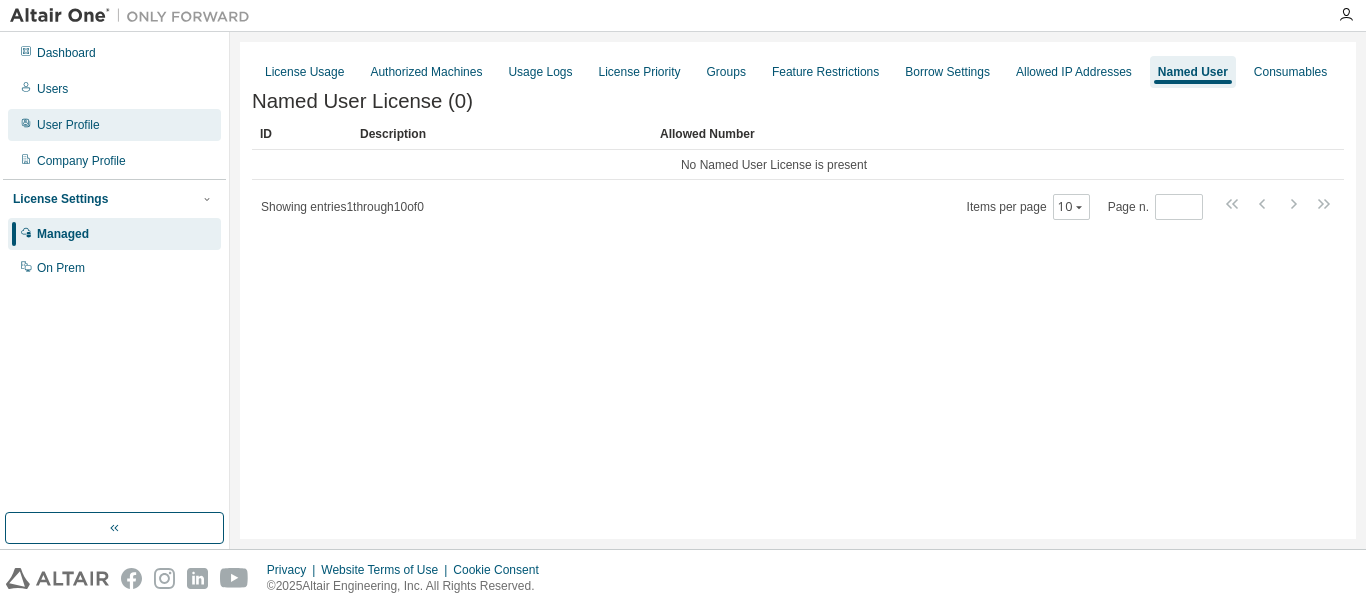 click on "User Profile" at bounding box center [68, 125] 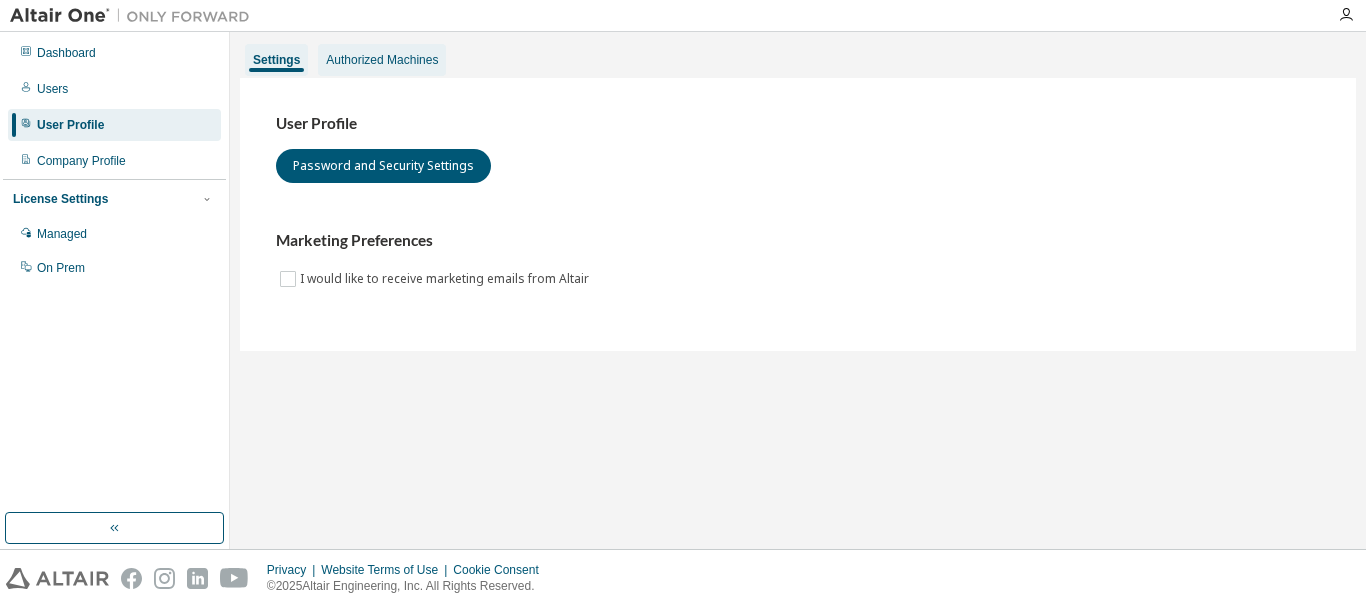 click on "Authorized Machines" at bounding box center [382, 60] 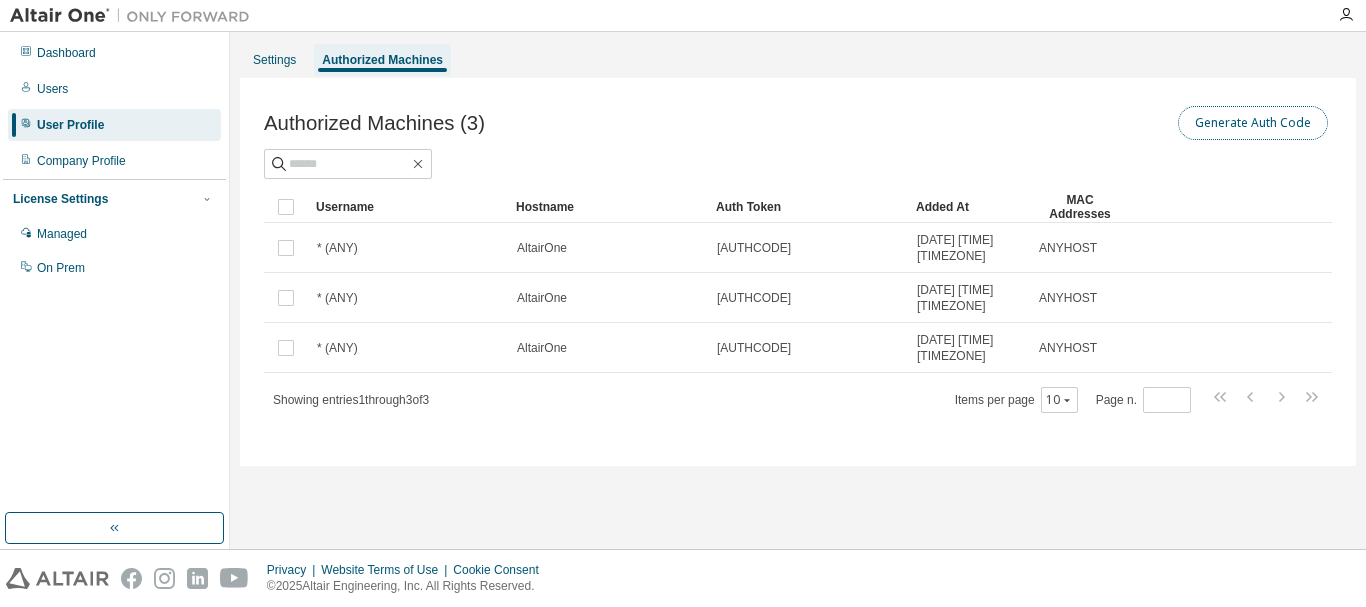 click on "Generate Auth Code" at bounding box center (1253, 123) 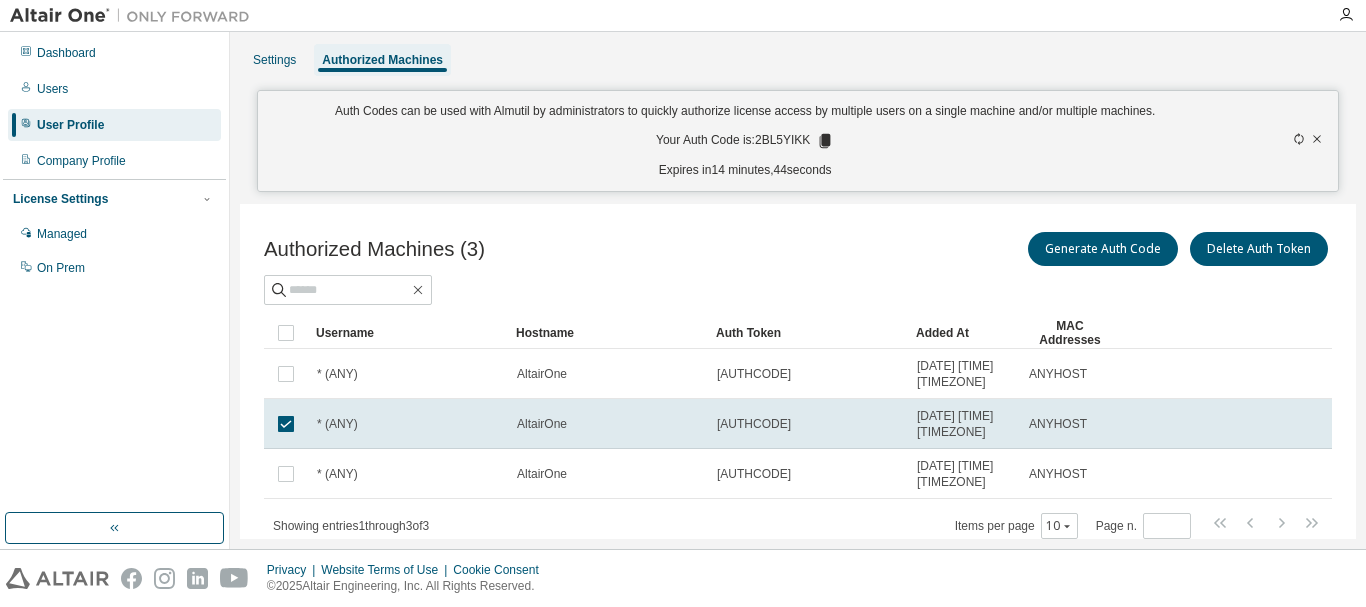 click 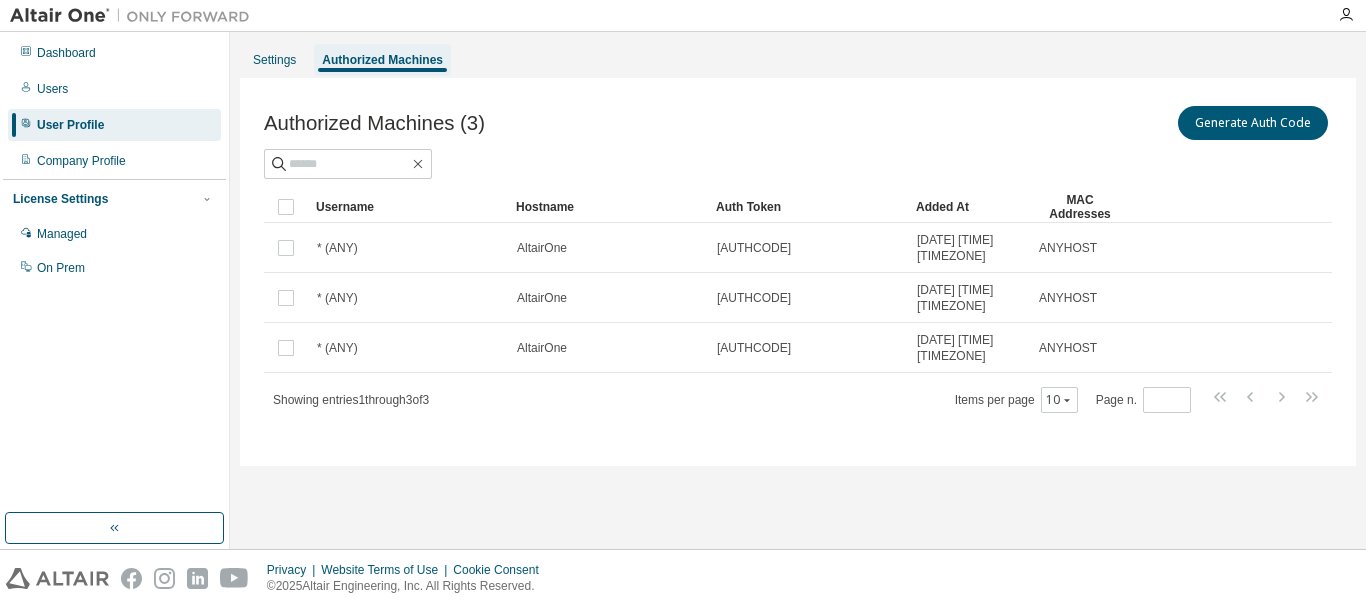 click on "Authorized Machines (3) Generate Auth Code Clear Load Save Save As Field Operator Value Select filter Select operand Add criteria Search Username Hostname Auth Token Added At MAC Addresses * (ANY) AltairOne [AUTHCODE] [DATE] [TIME] [TIMEZONE] ANYHOST * (ANY) AltairOne [AUTHCODE] [DATE] [TIME] [TIMEZONE] ANYHOST * (ANY) AltairOne [AUTHCODE] [DATE] [TIME] [TIMEZONE] ANYHOST Showing entries  1  through  3  of  3 Items per page 10 Page n. *" at bounding box center (798, 272) 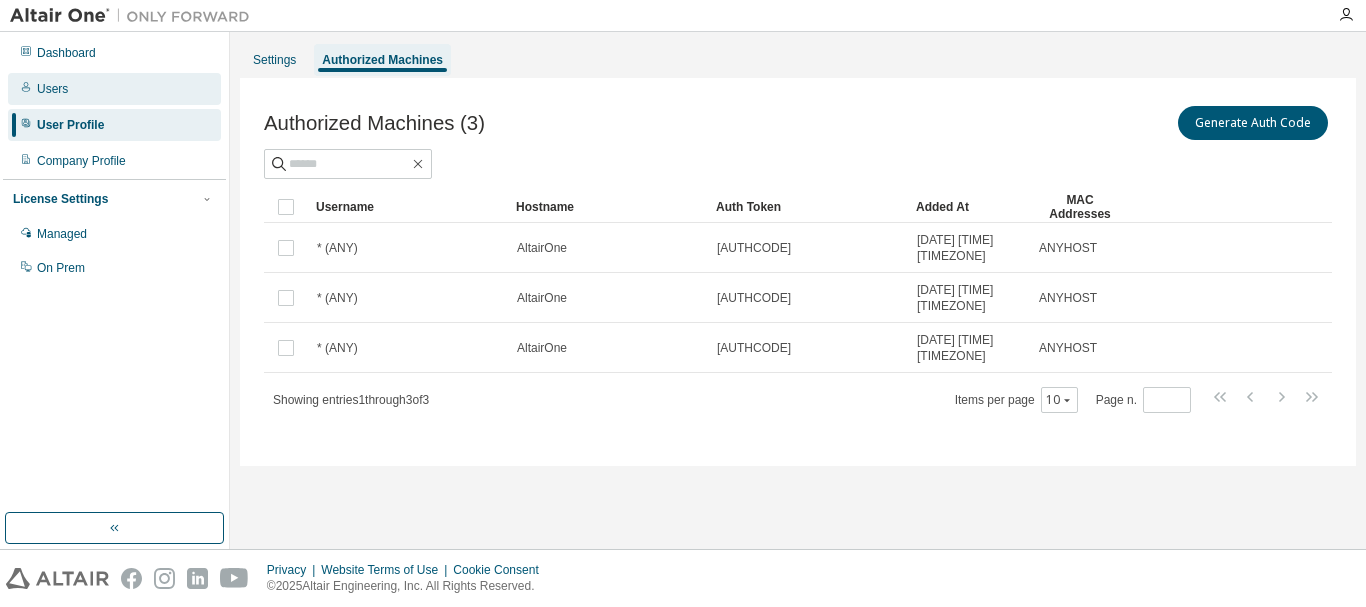 click on "Users" at bounding box center [52, 89] 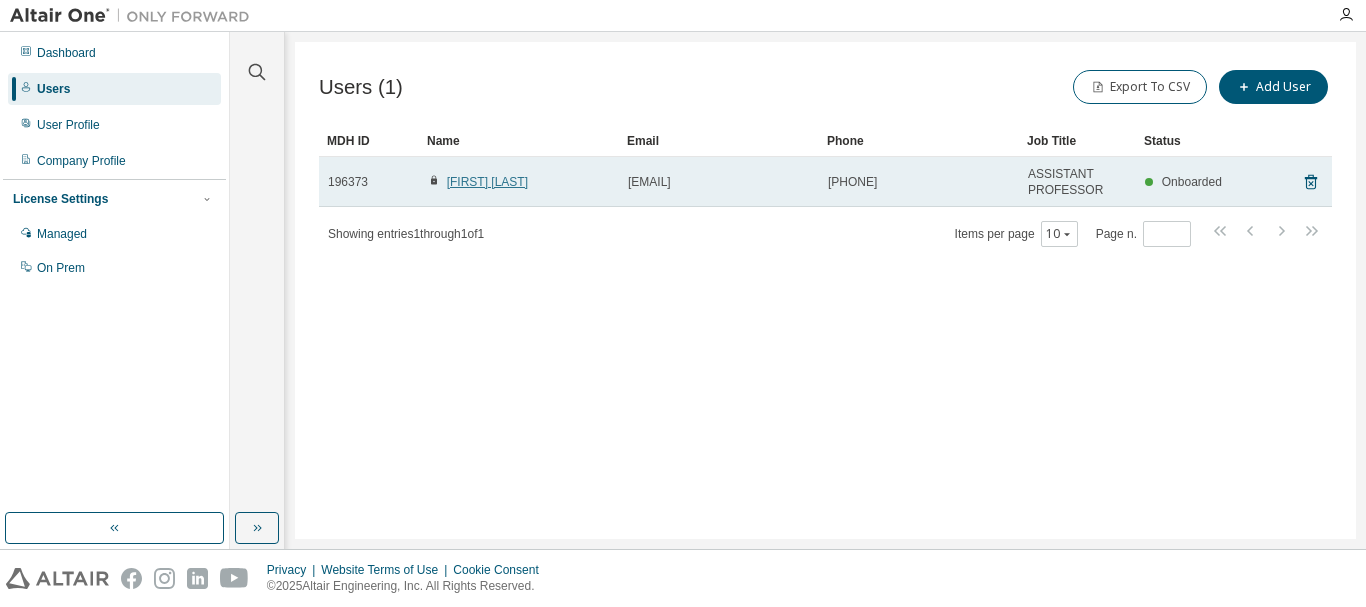 click on "[FIRST] [LAST]" at bounding box center (487, 182) 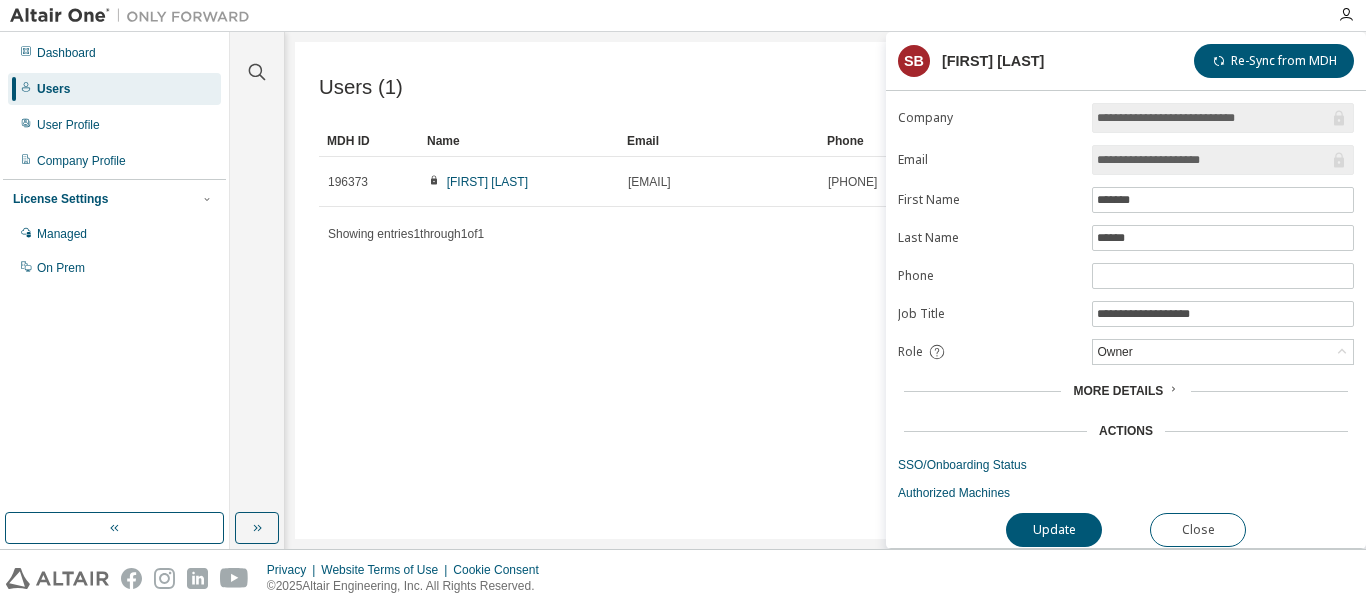 click on "More Details" at bounding box center (1118, 391) 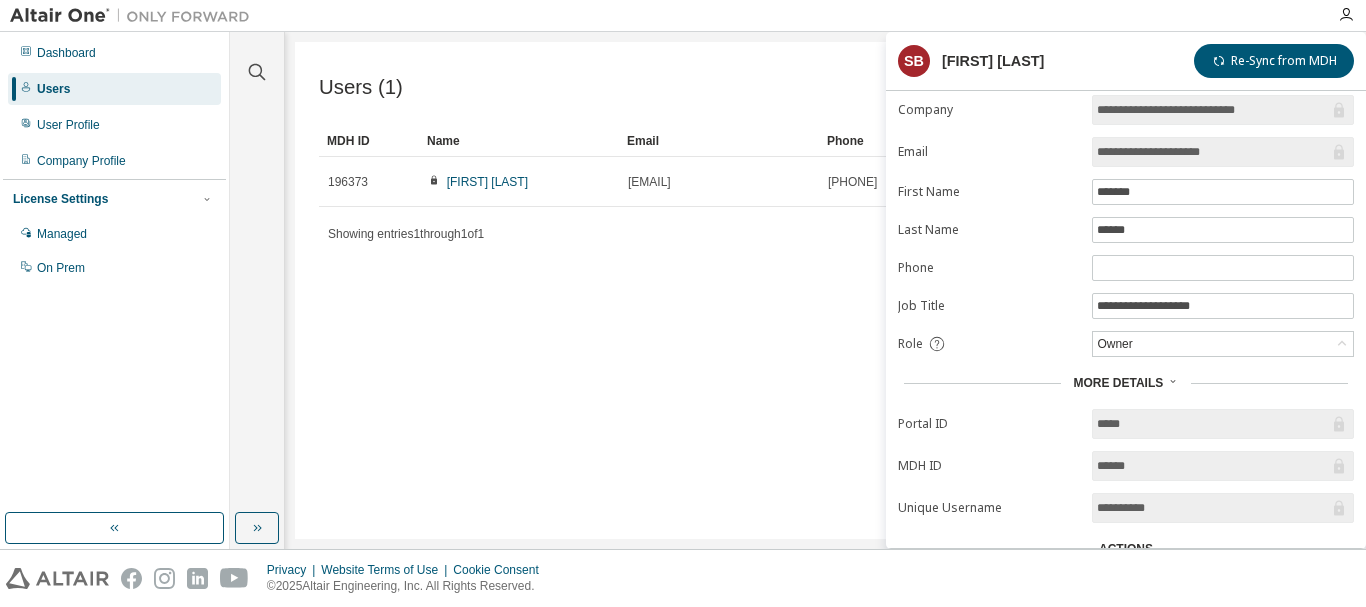 scroll, scrollTop: 0, scrollLeft: 0, axis: both 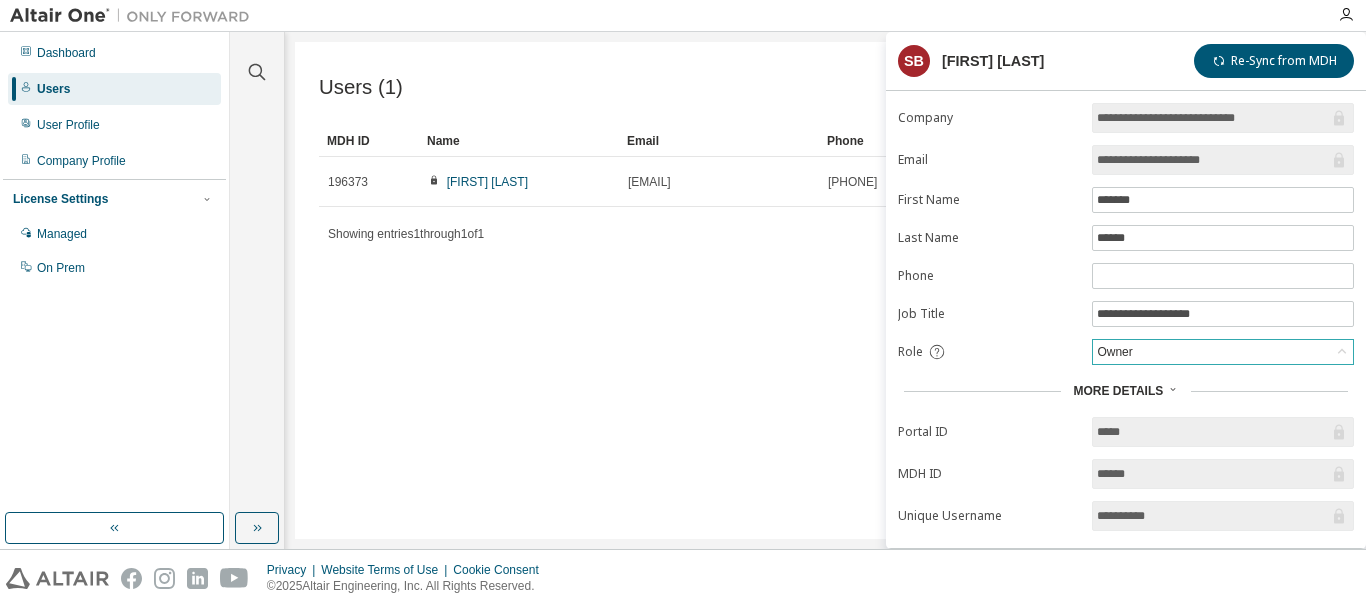 click on "Owner" at bounding box center (1223, 352) 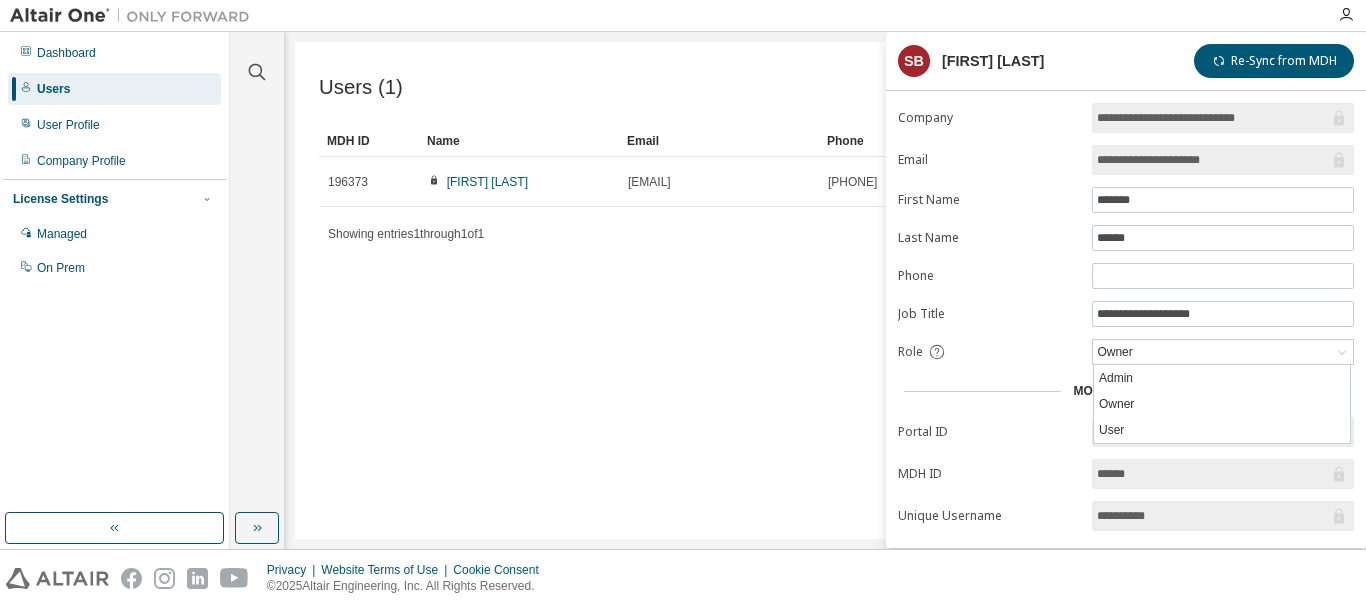 click on "Role" at bounding box center [989, 352] 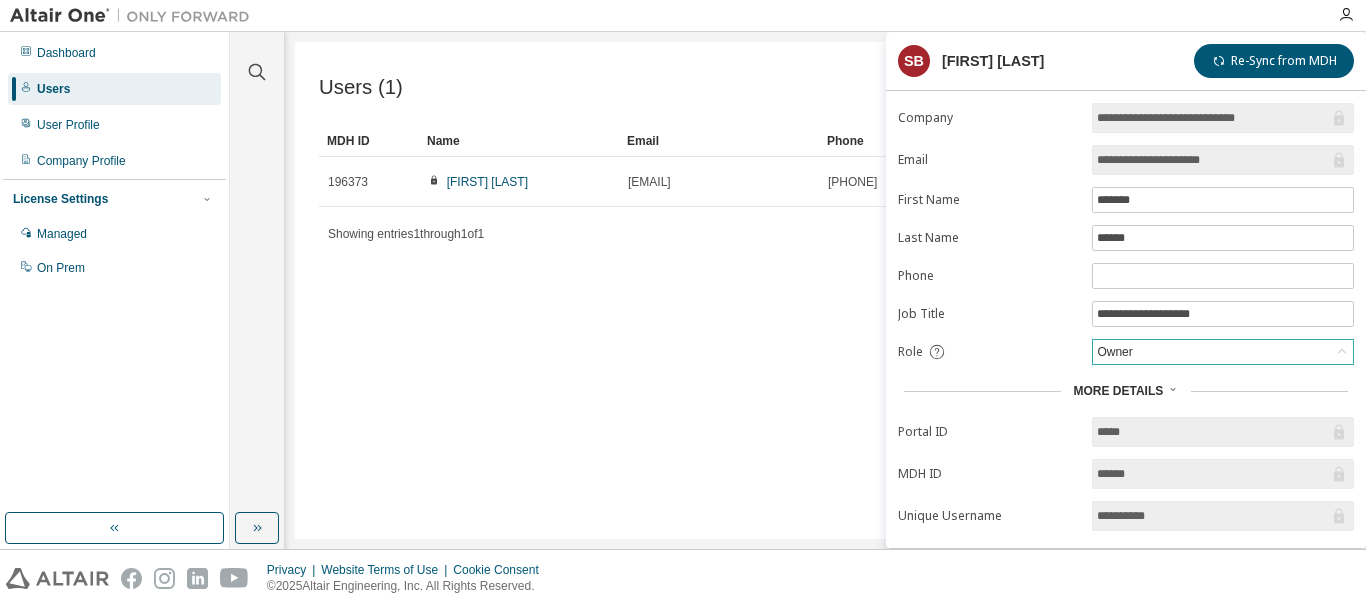 click on "Owner" at bounding box center [1223, 352] 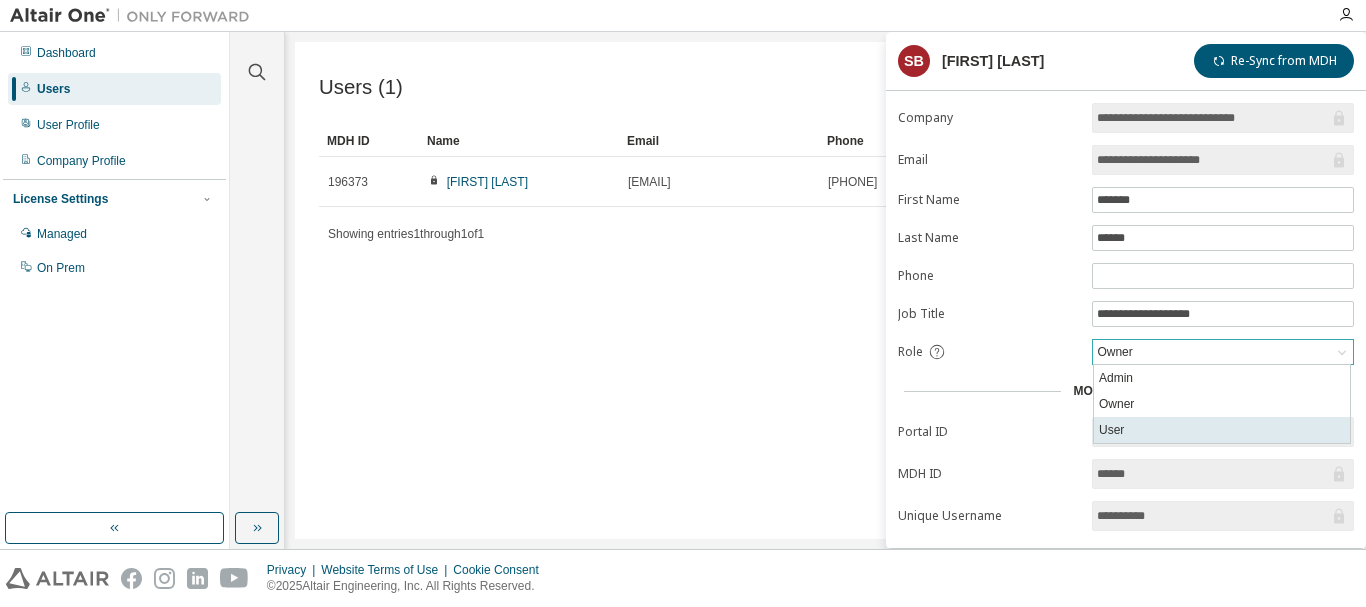 click on "User" at bounding box center [1222, 430] 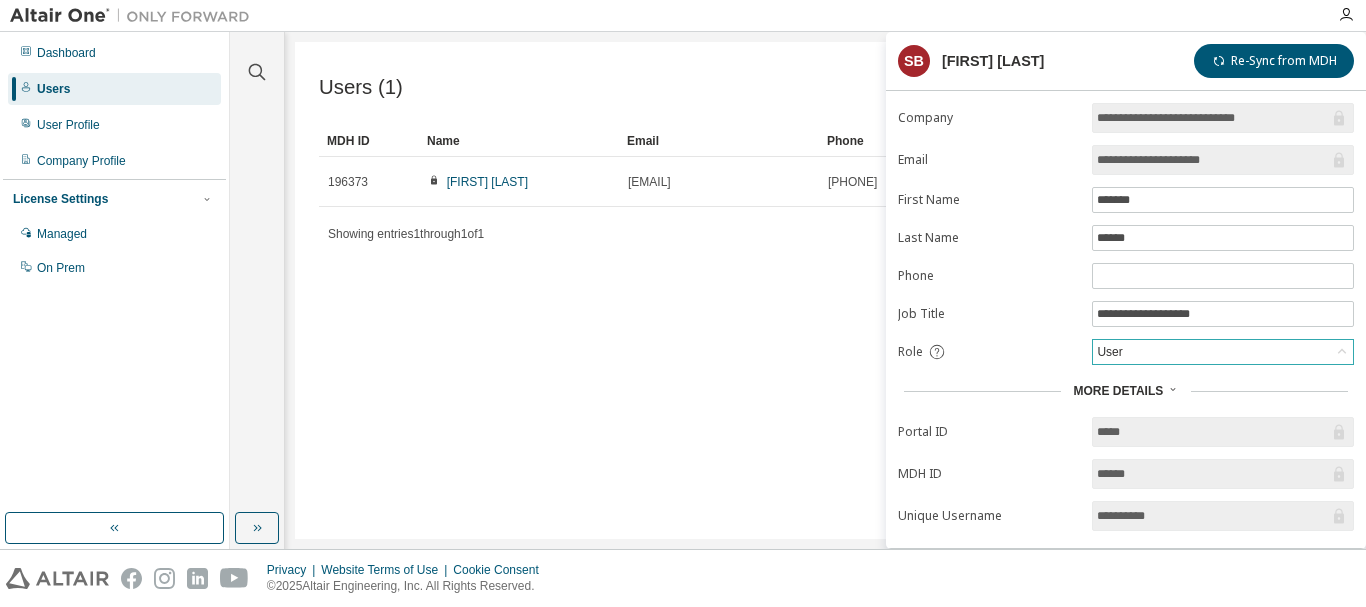 click on "Role" at bounding box center (989, 352) 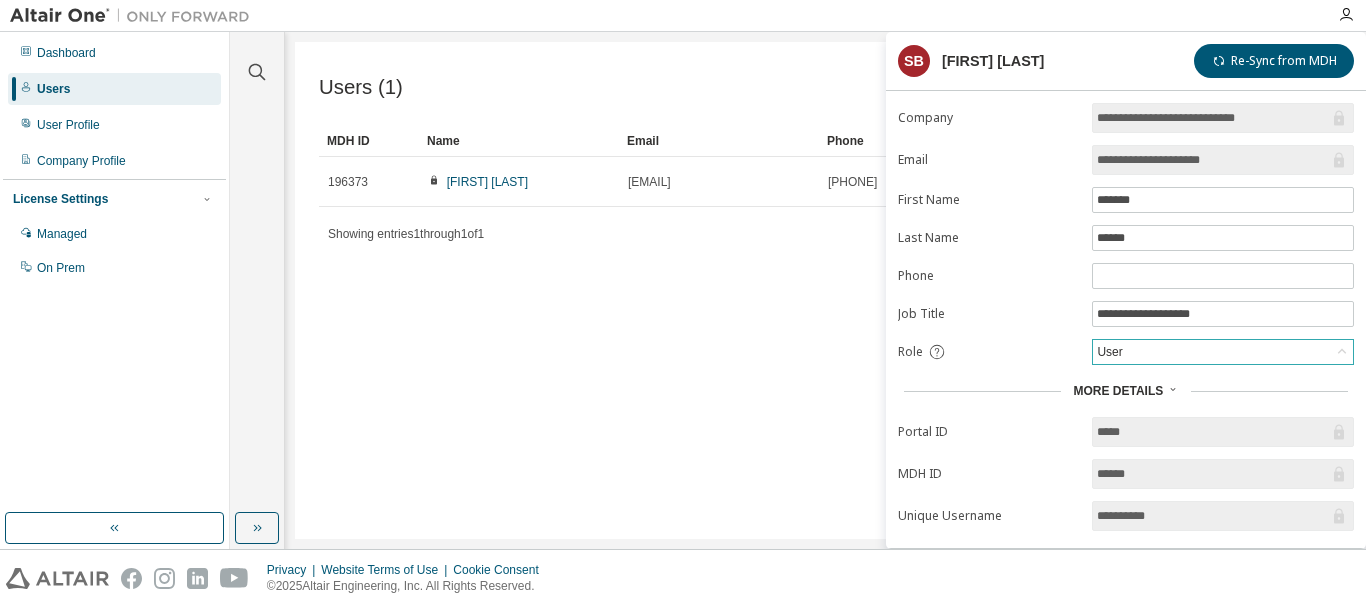 click on "**********" at bounding box center (1213, 160) 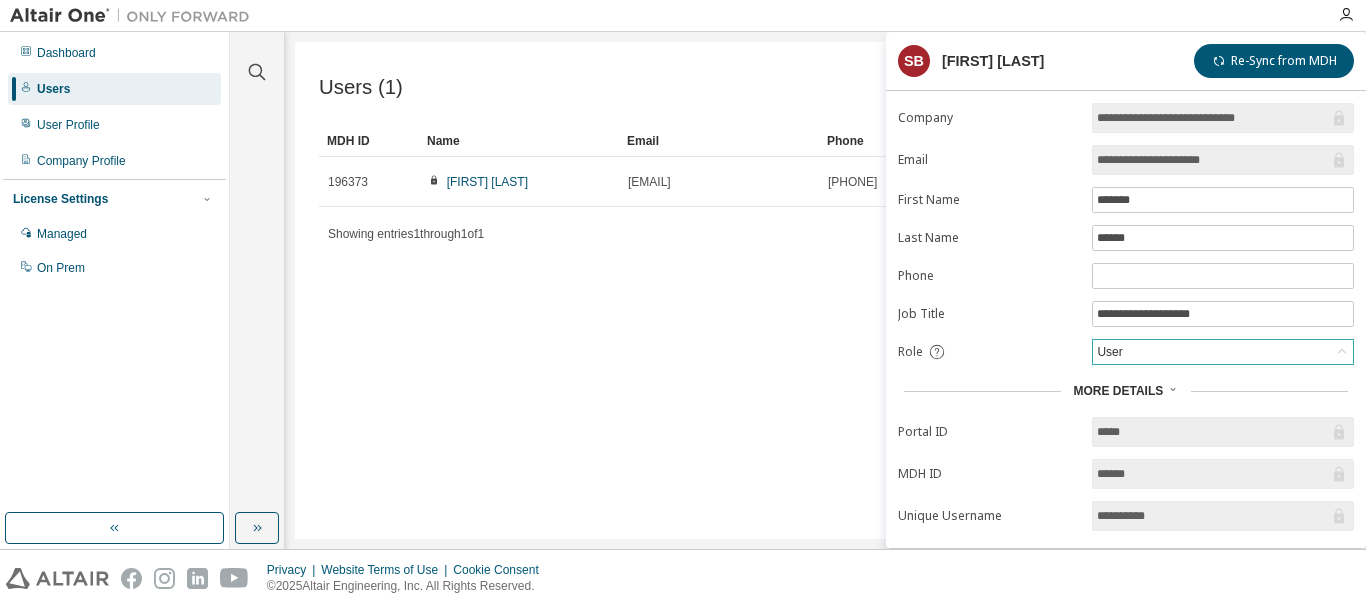 click on "**********" at bounding box center [1213, 118] 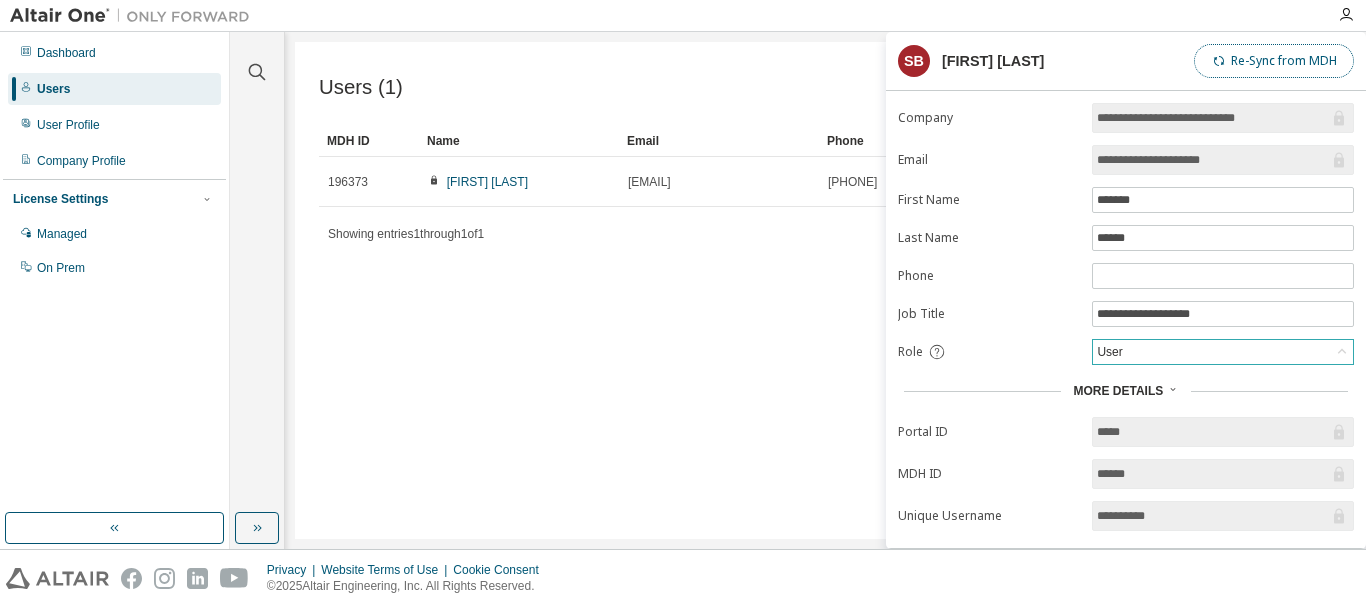 click on "Re-Sync from MDH" at bounding box center (1274, 61) 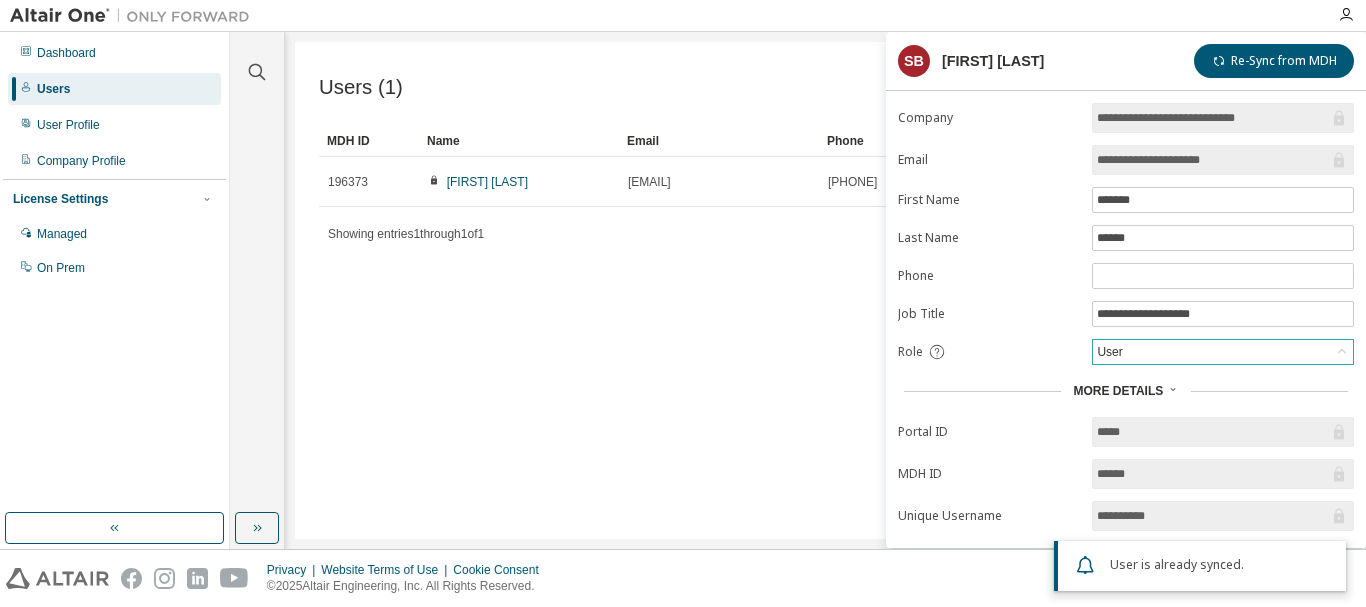click on "Users (1) Export To CSV Add User Clear Load Save Save As Field Operator Value Select filter Select operand Add criteria Search MDH ID Name Email Phone Job Title Status [NUMBER]    [FIRST] [LAST] [EMAIL] [PHONE] ASSISTANT PROFESSOR Onboarded Showing entries  1  through  1  of  1 Items per page 10 Page n. *" at bounding box center (825, 290) 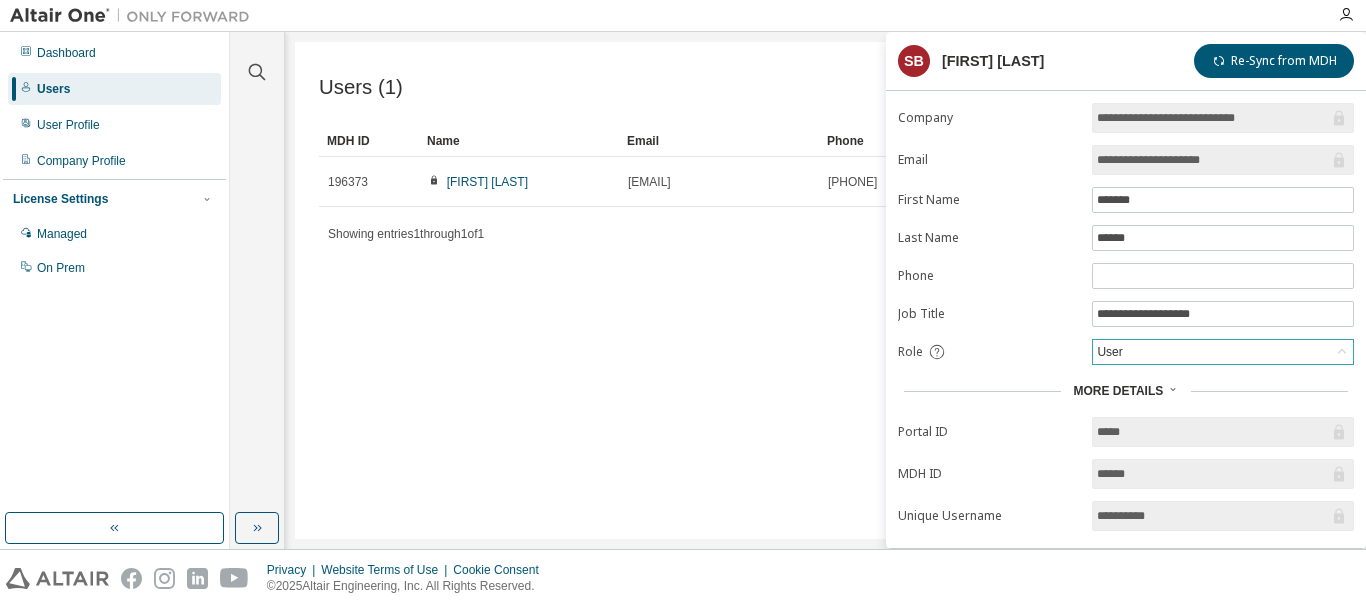 click on "Users (1) Export To CSV Add User Clear Load Save Save As Field Operator Value Select filter Select operand Add criteria Search MDH ID Name Email Phone Job Title Status [NUMBER]    [FIRST] [LAST] [EMAIL] [PHONE] ASSISTANT PROFESSOR Onboarded Showing entries  1  through  1  of  1 Items per page 10 Page n. *" at bounding box center [825, 290] 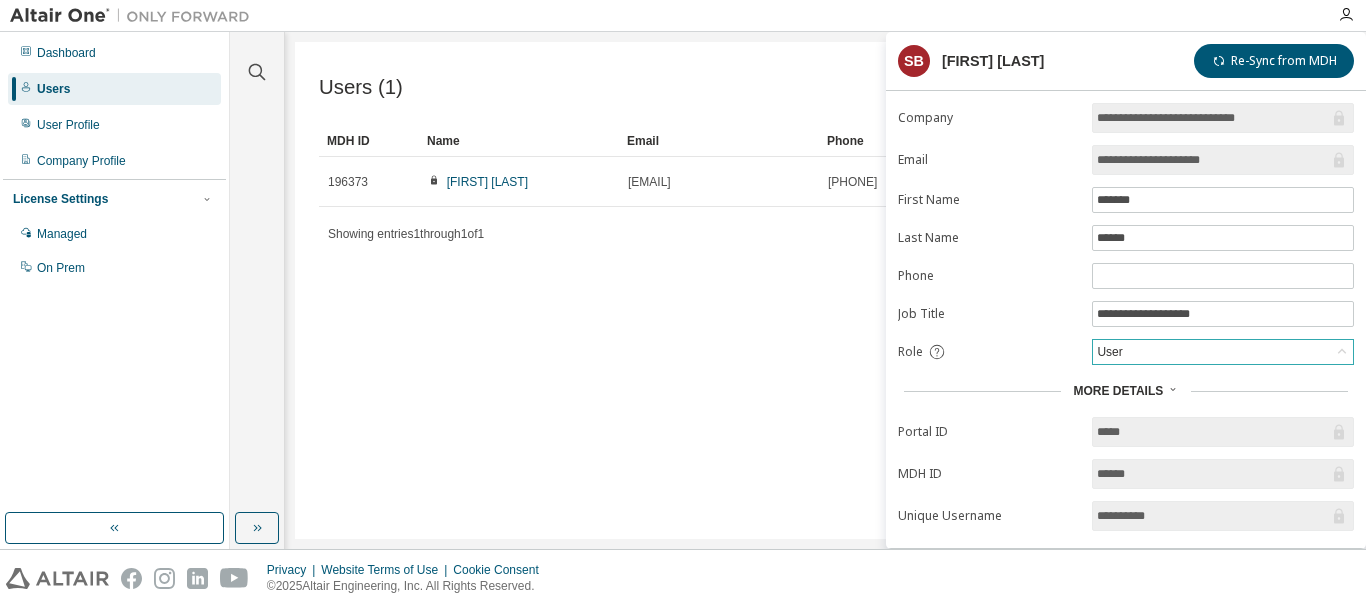click on "Users (1) Export To CSV Add User Clear Load Save Save As Field Operator Value Select filter Select operand Add criteria Search MDH ID Name Email Phone Job Title Status [NUMBER]    [FIRST] [LAST] [EMAIL] [PHONE] ASSISTANT PROFESSOR Onboarded Showing entries  1  through  1  of  1 Items per page 10 Page n. *" at bounding box center (825, 290) 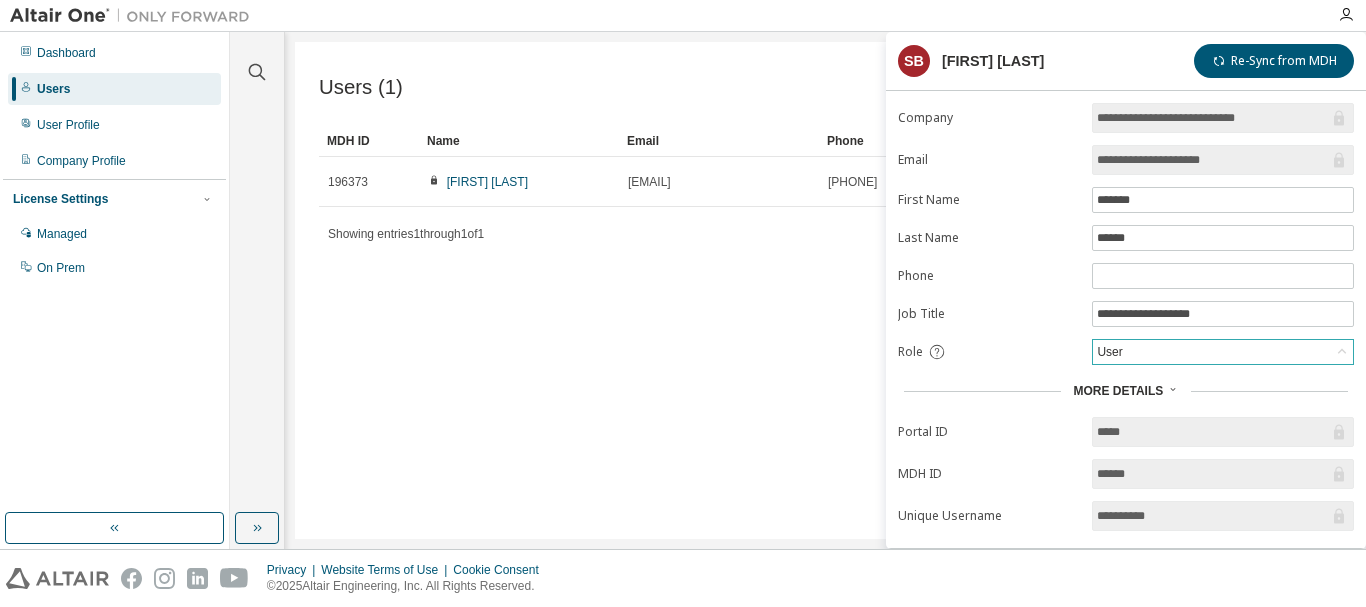 click on "Users (1) Export To CSV Add User" at bounding box center [825, 87] 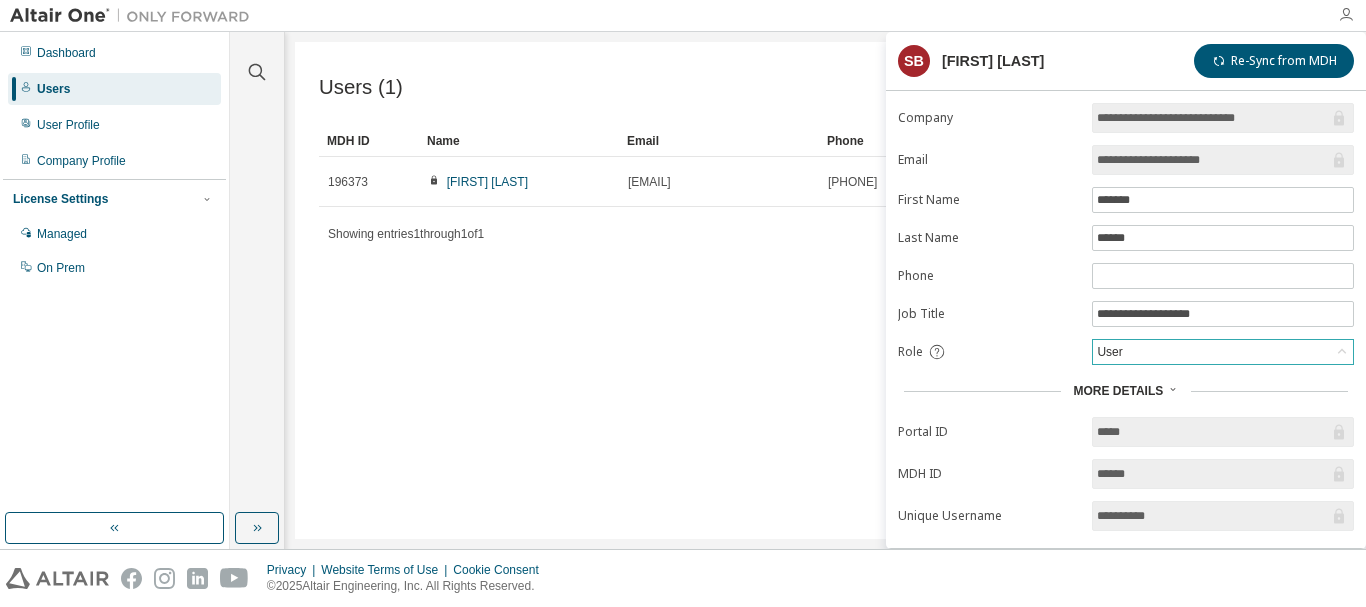 click at bounding box center (1346, 15) 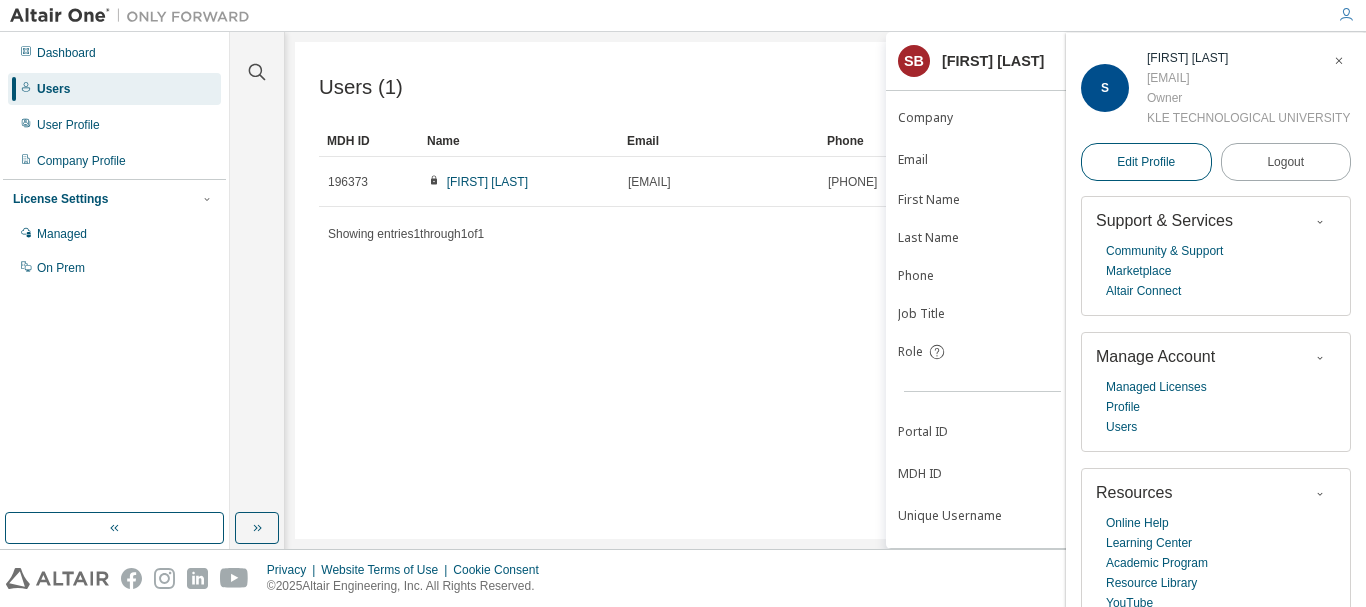 click on "Edit Profile" at bounding box center [1146, 162] 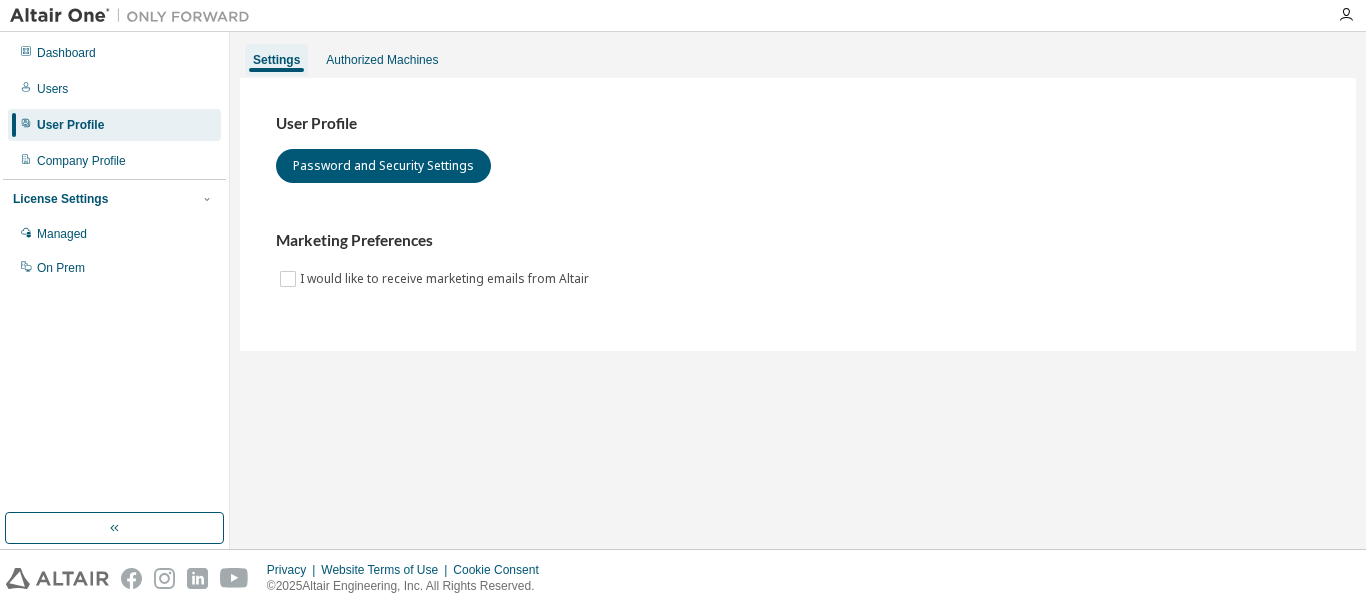 scroll, scrollTop: 0, scrollLeft: 0, axis: both 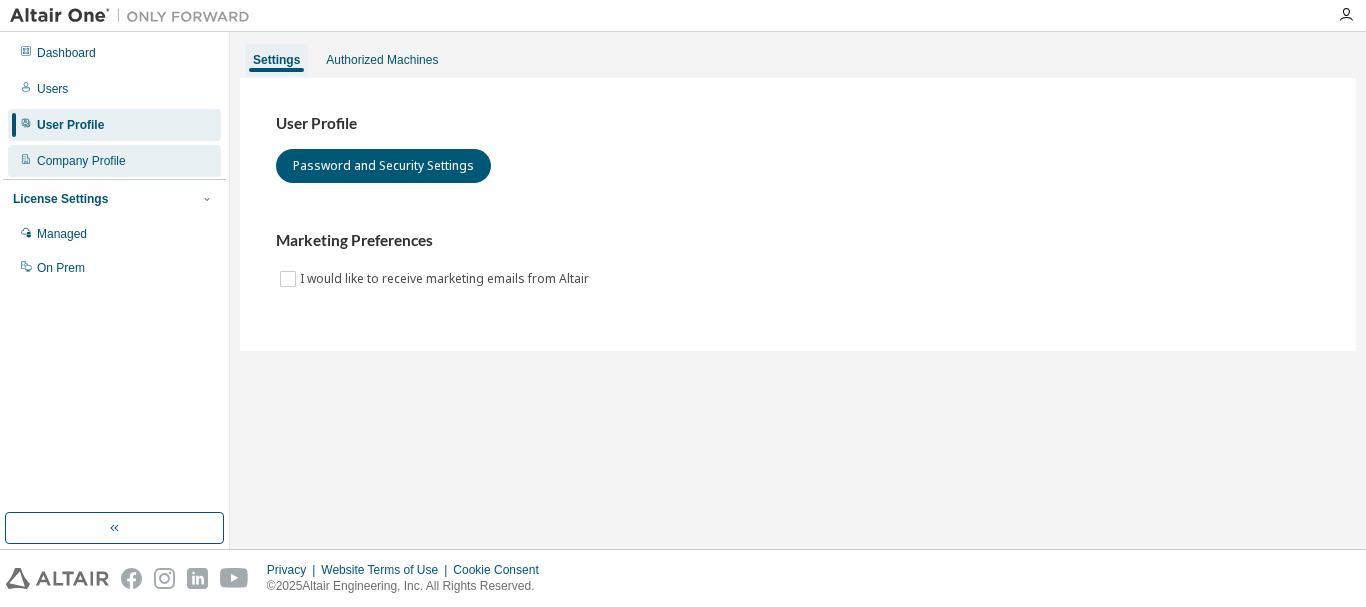 click on "Company Profile" at bounding box center (81, 161) 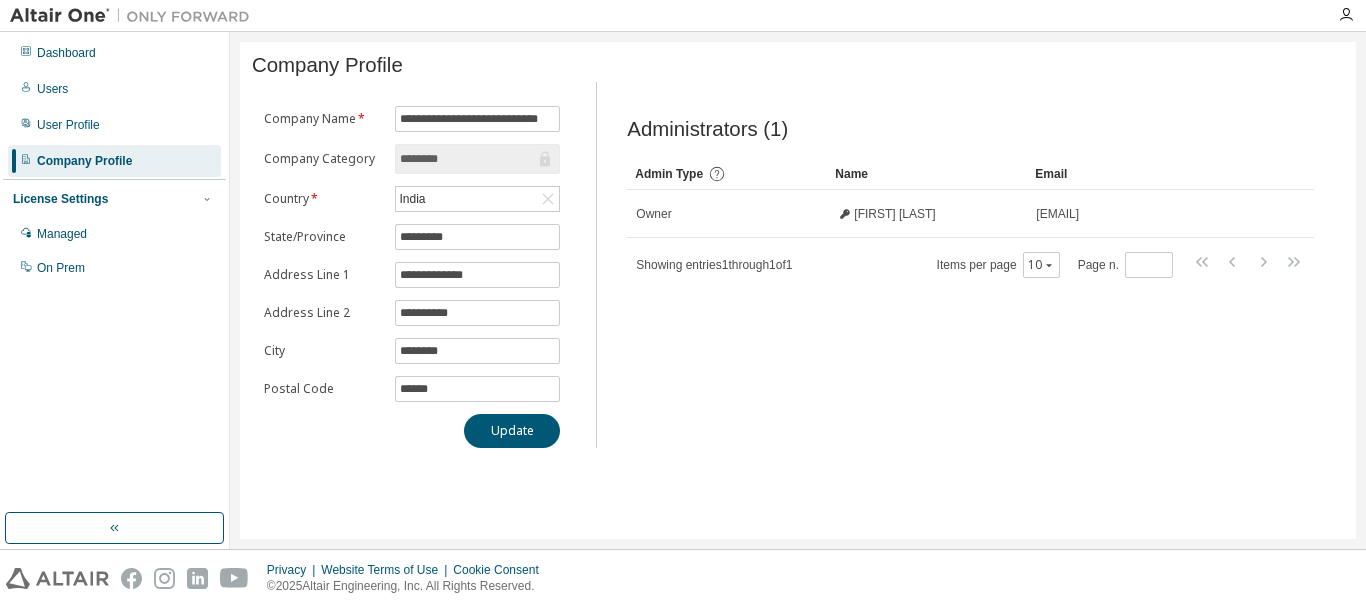 click 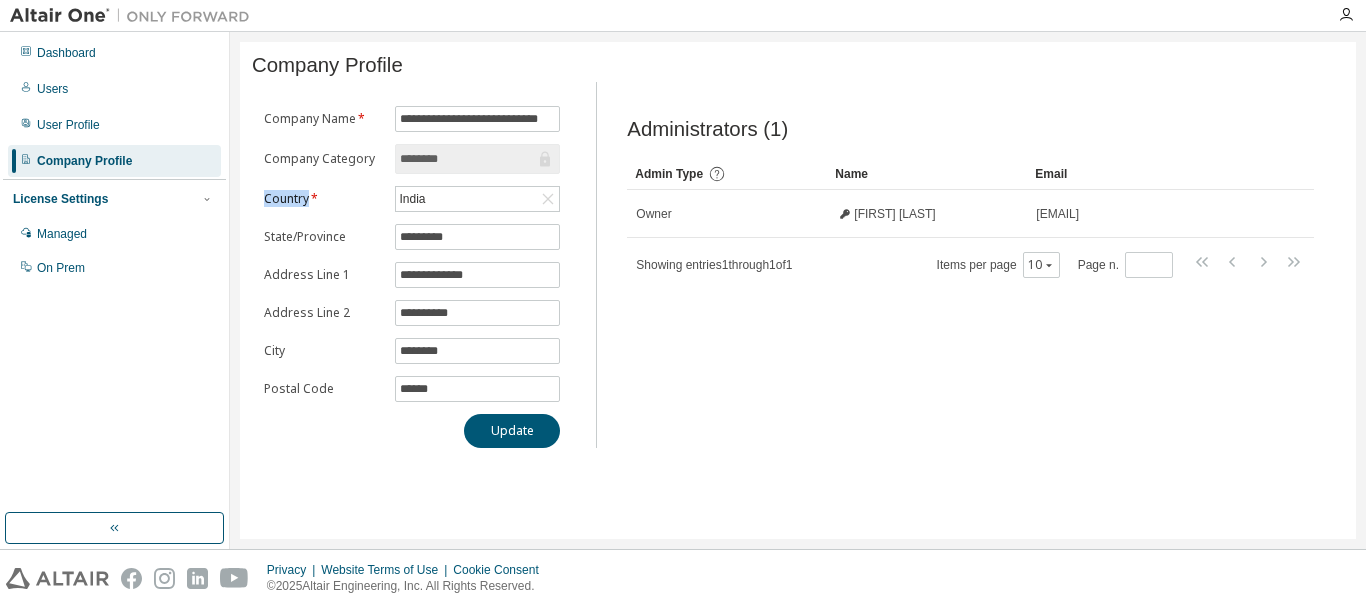 click 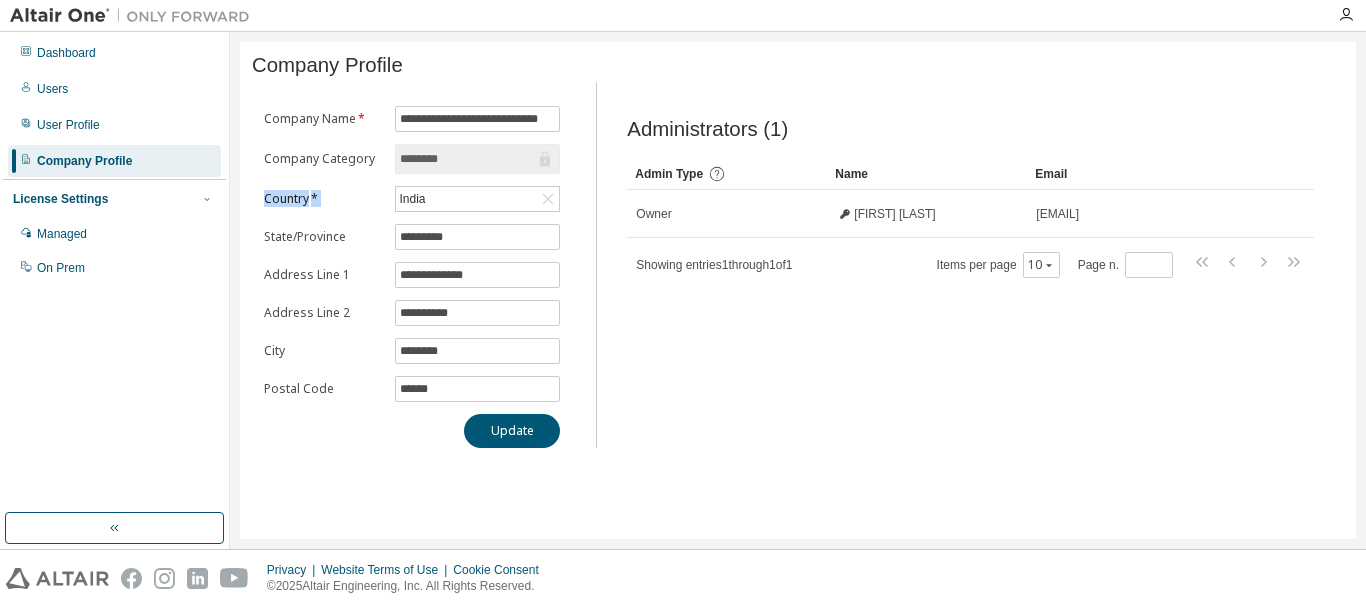 click 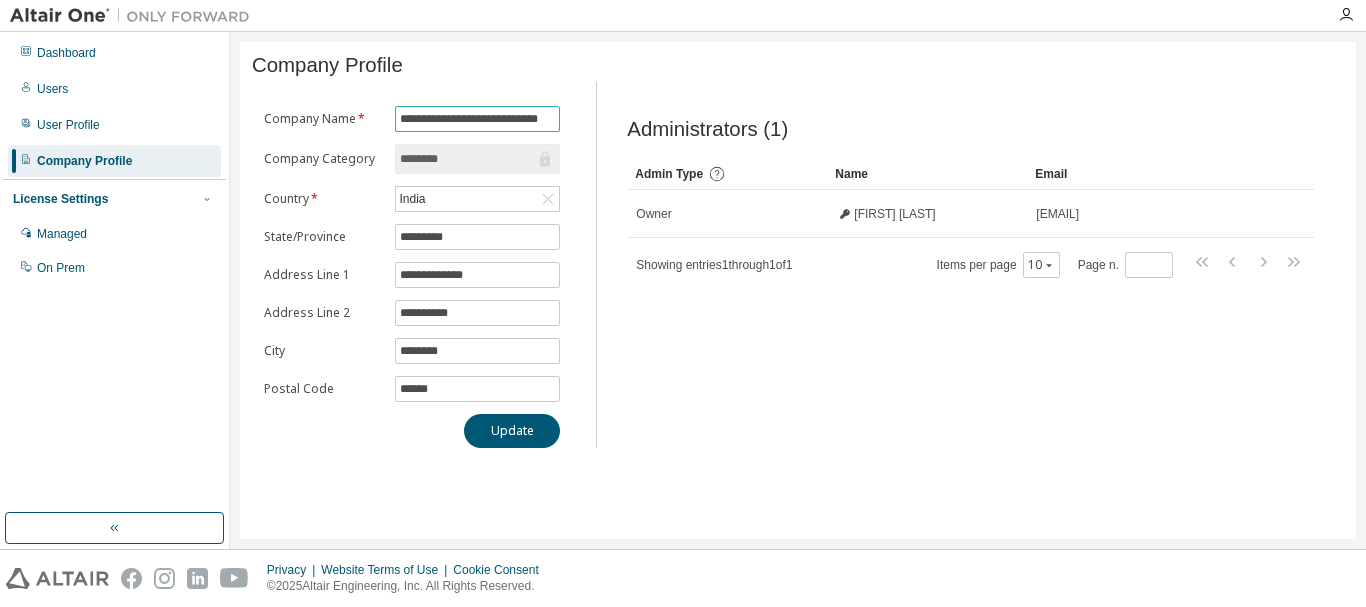 click on "**********" at bounding box center (478, 119) 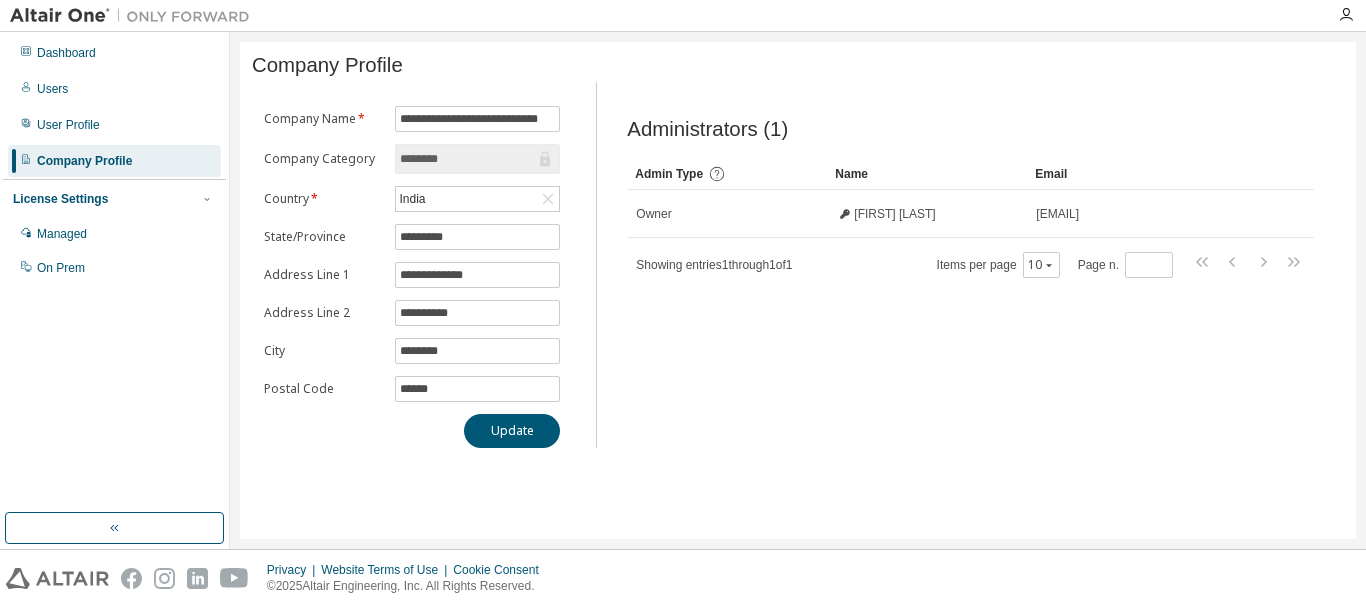 click on "Administrators (1) Clear Load Save Save As Field Operator Value Select filter Select operand Add criteria Search Admin Type Name Email Owner SANTOSH BILLUR santosh@kletech.ac.in Showing entries  1  through  1  of  1 Items per page 10 Page n. *" at bounding box center (970, 271) 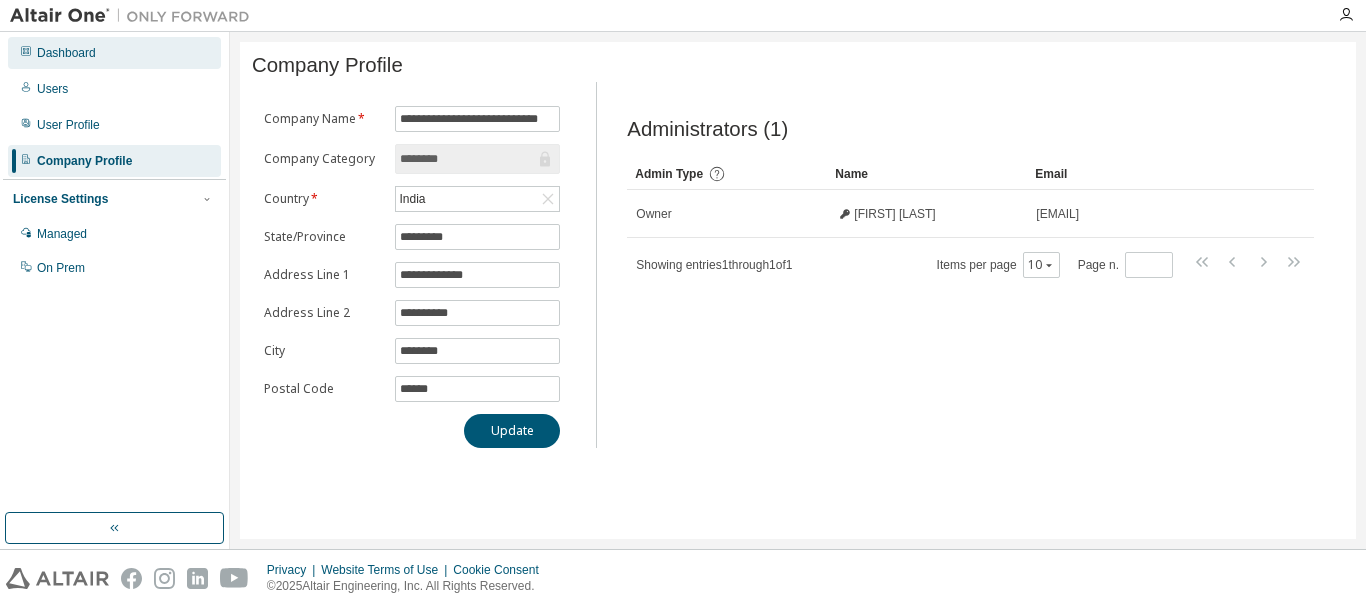 click on "Dashboard" at bounding box center (66, 53) 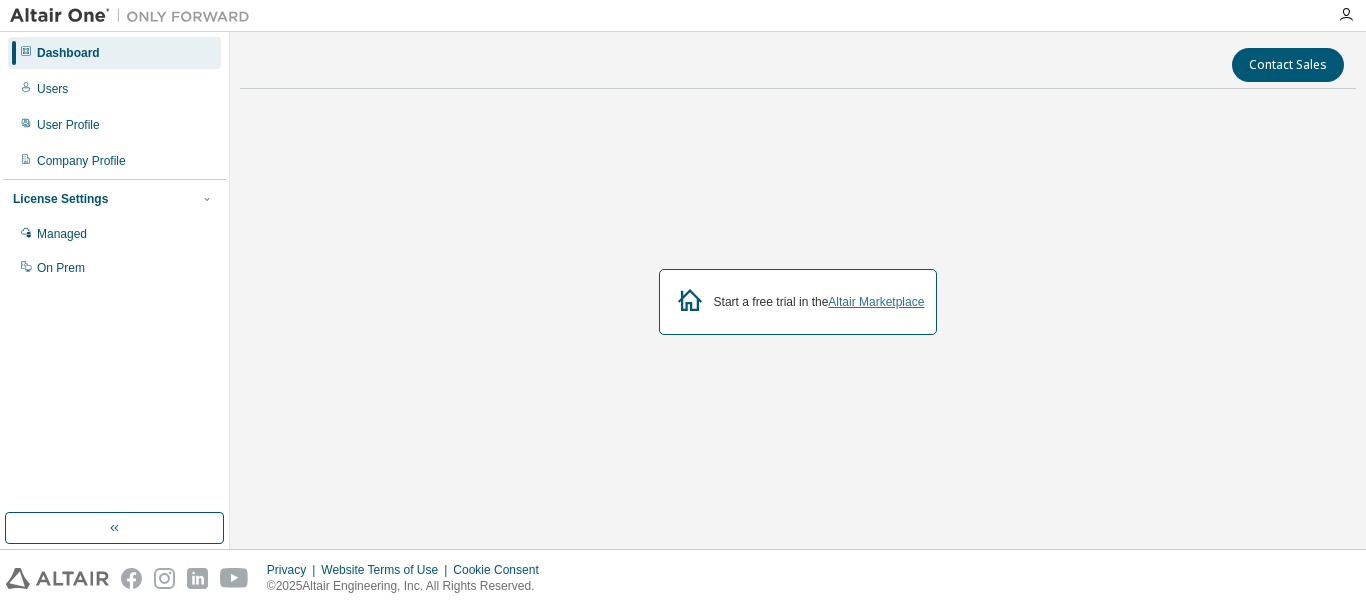 click on "Altair Marketplace" at bounding box center (876, 302) 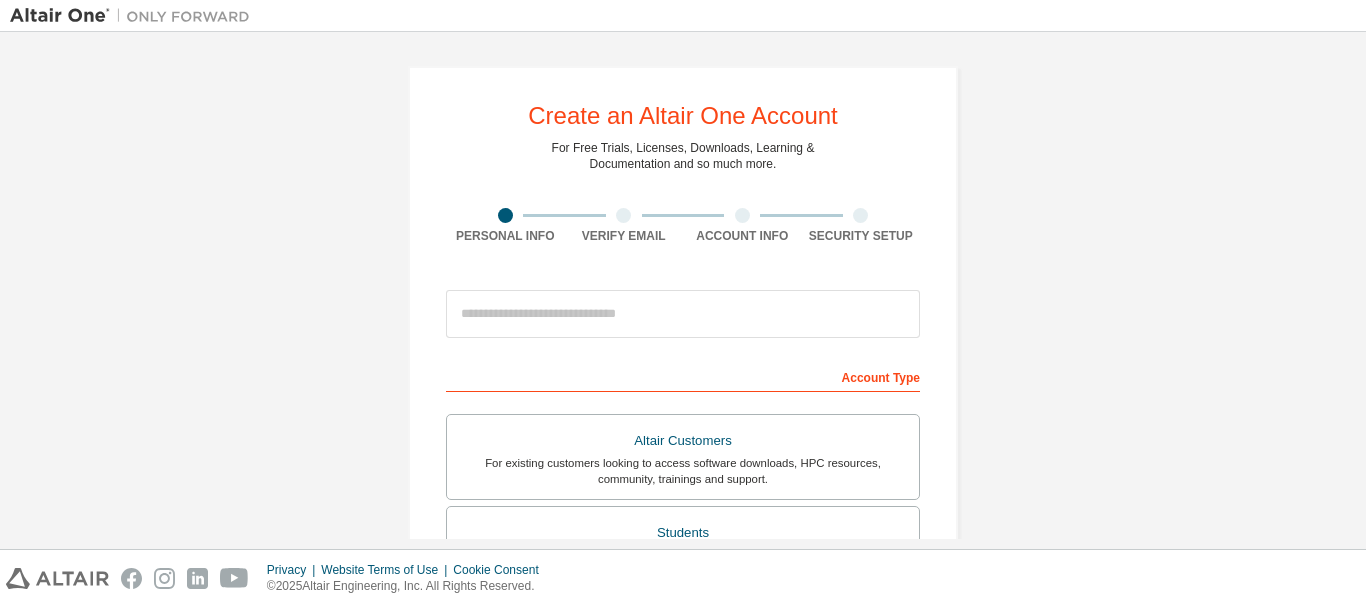 click at bounding box center (683, 314) 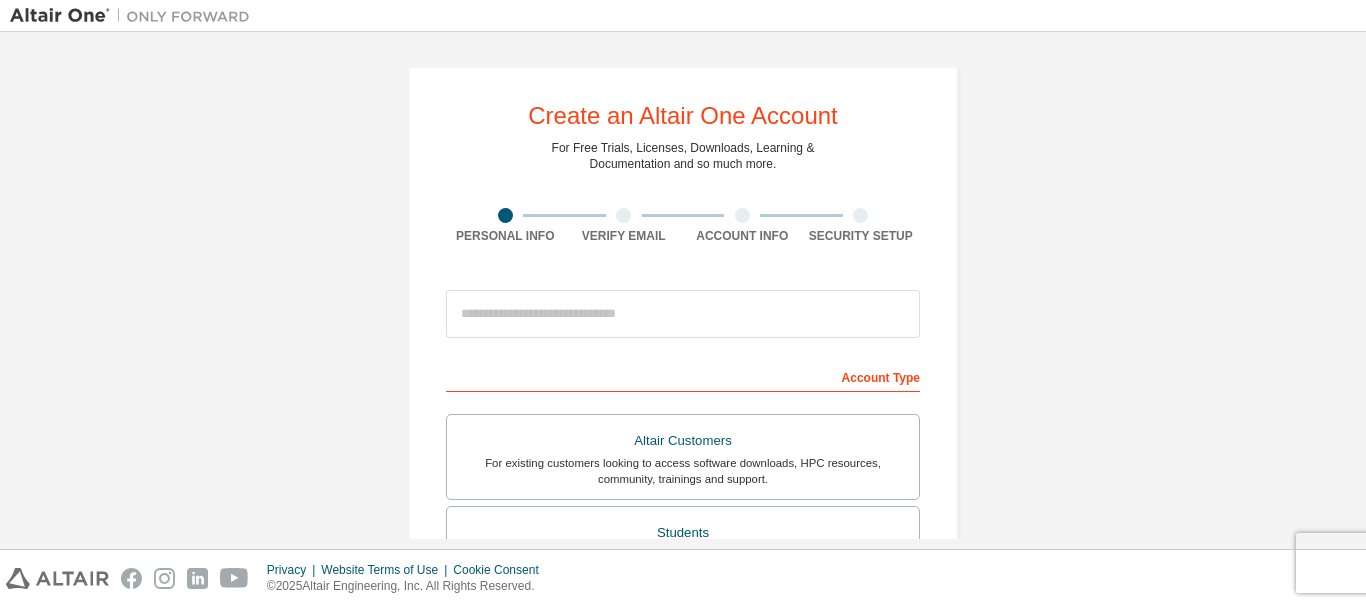 scroll, scrollTop: 0, scrollLeft: 0, axis: both 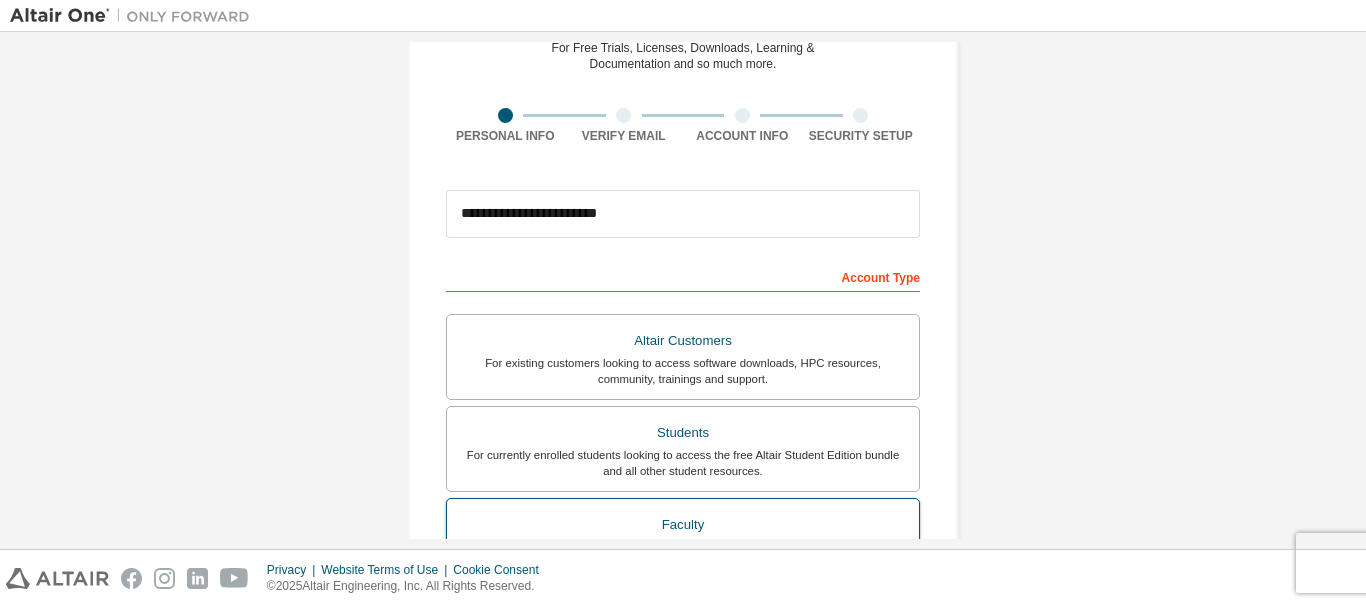 type on "**********" 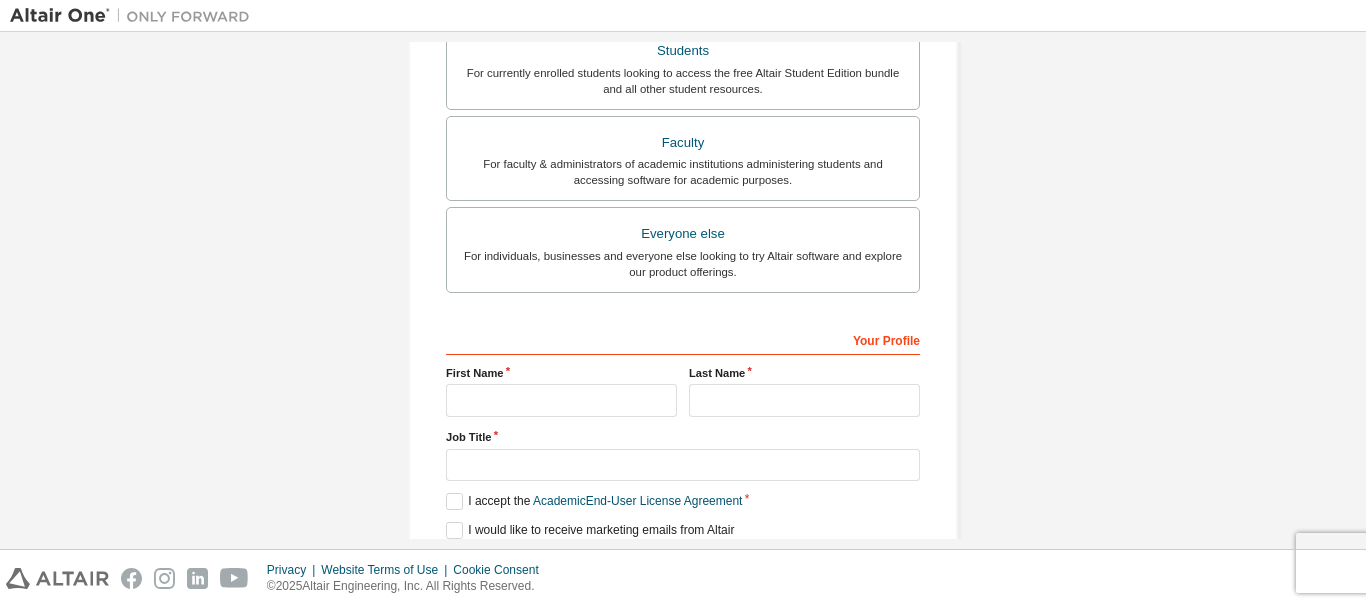 scroll, scrollTop: 500, scrollLeft: 0, axis: vertical 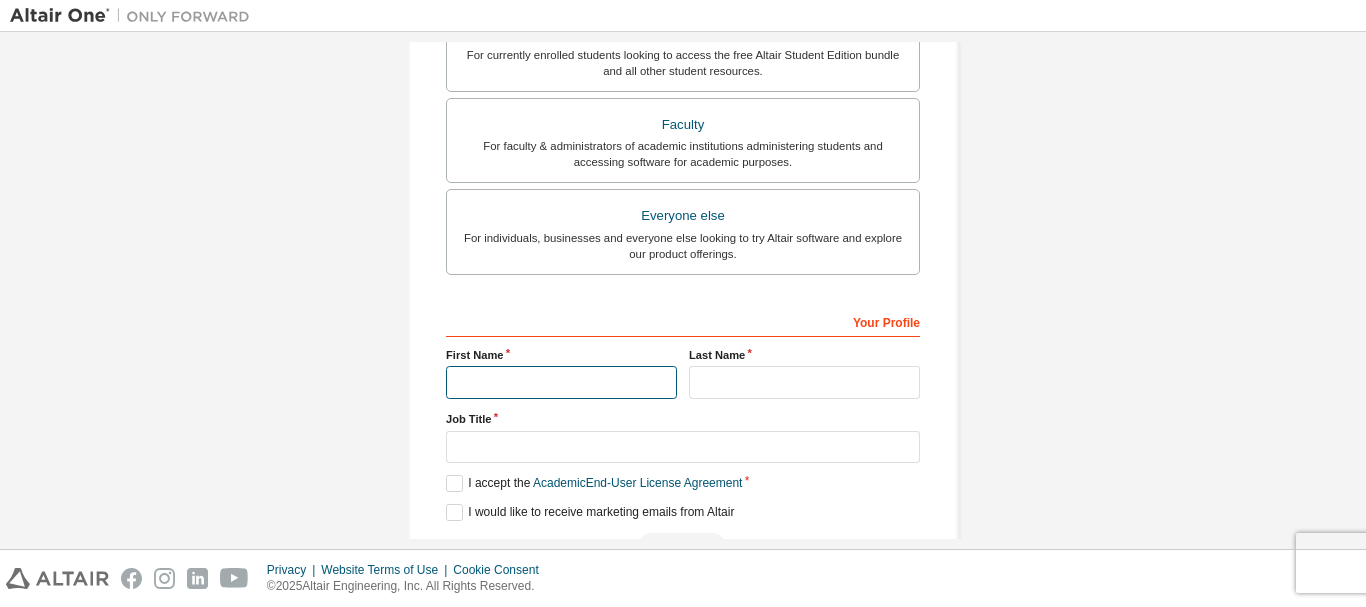 click at bounding box center [561, 382] 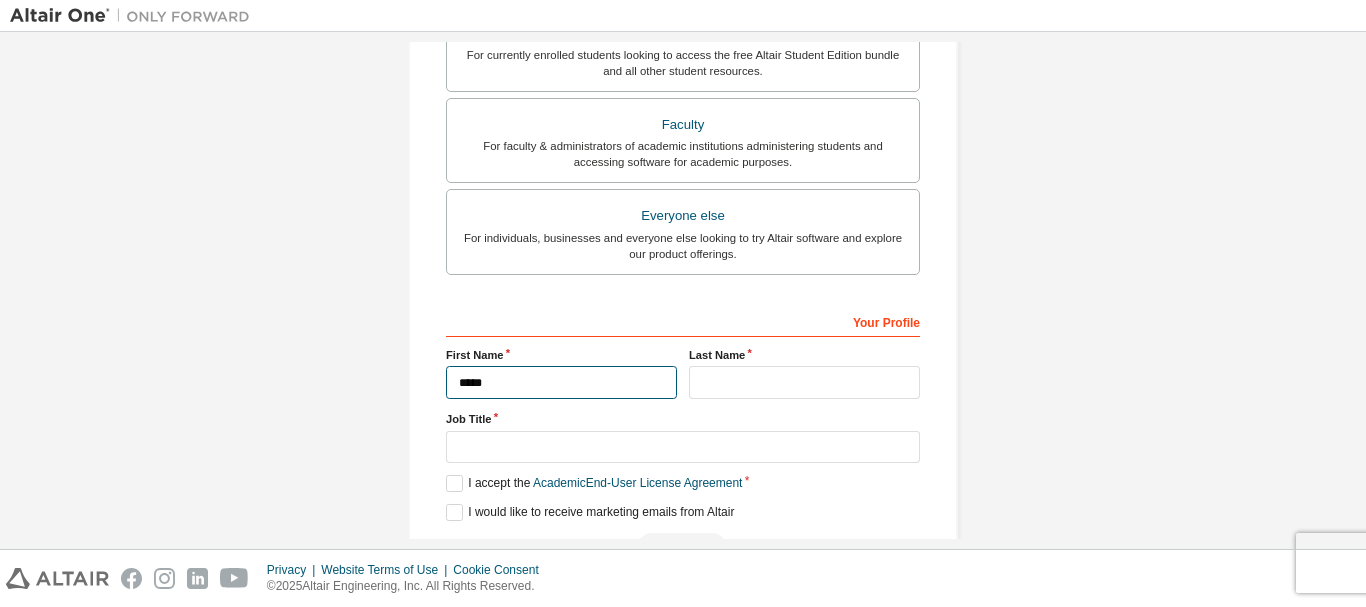 type on "*****" 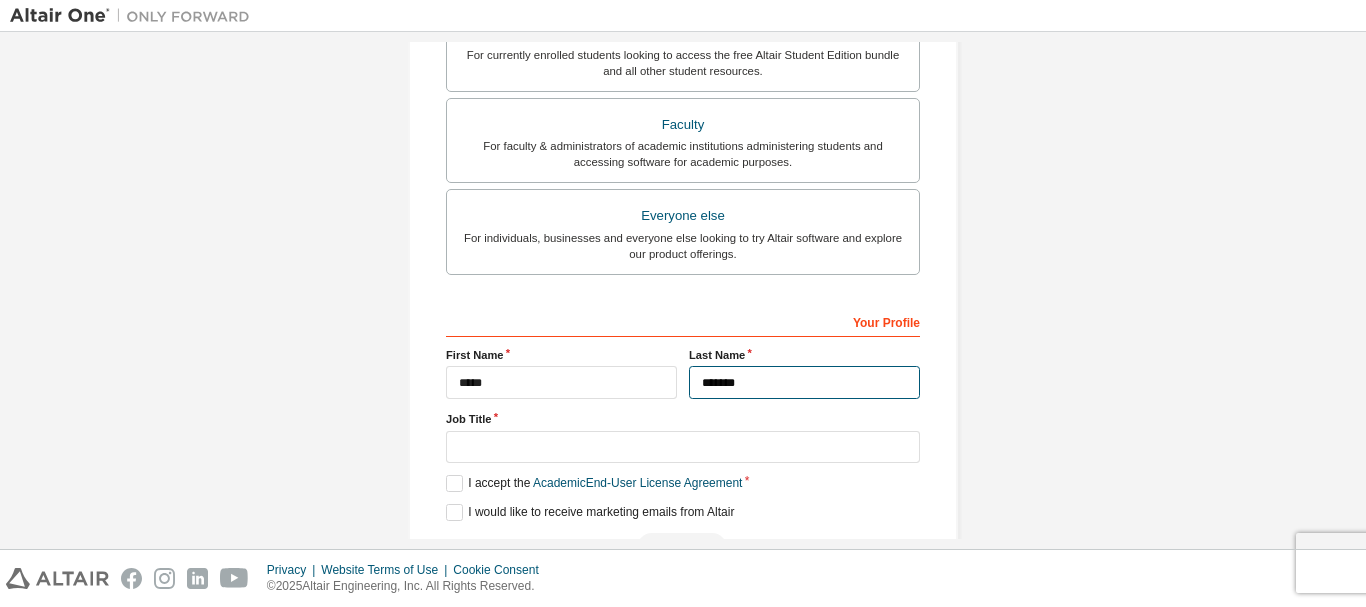 type on "*******" 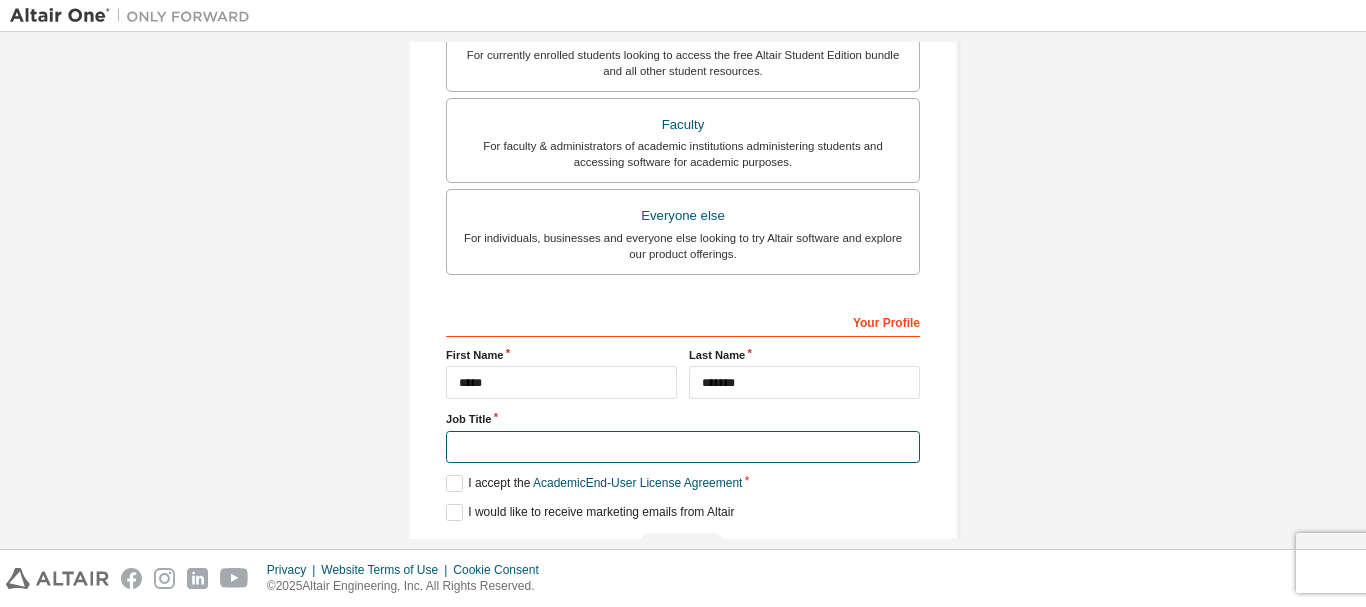 click at bounding box center [683, 447] 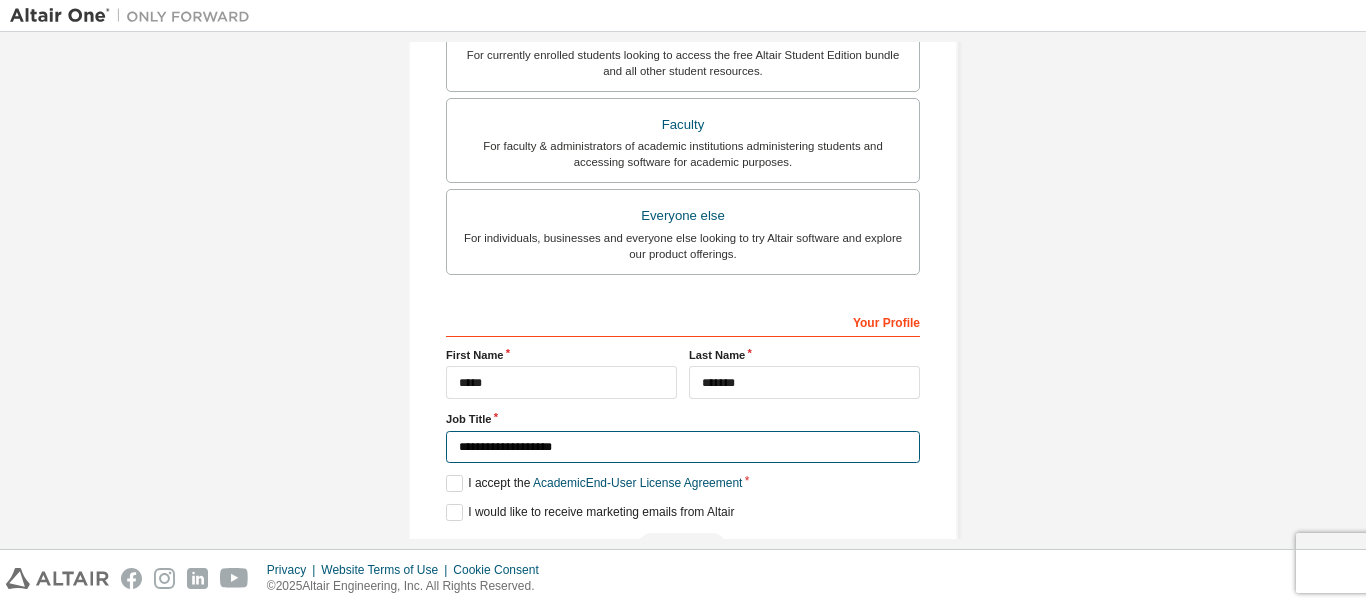 click on "**********" at bounding box center (683, 447) 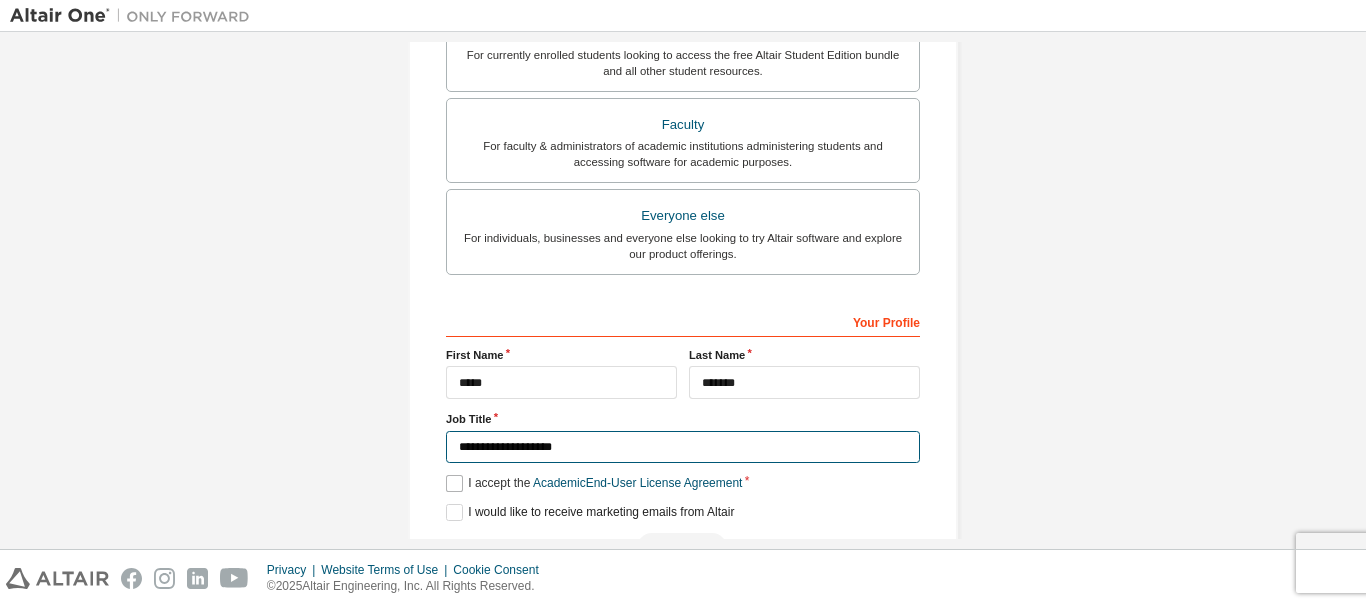 type on "**********" 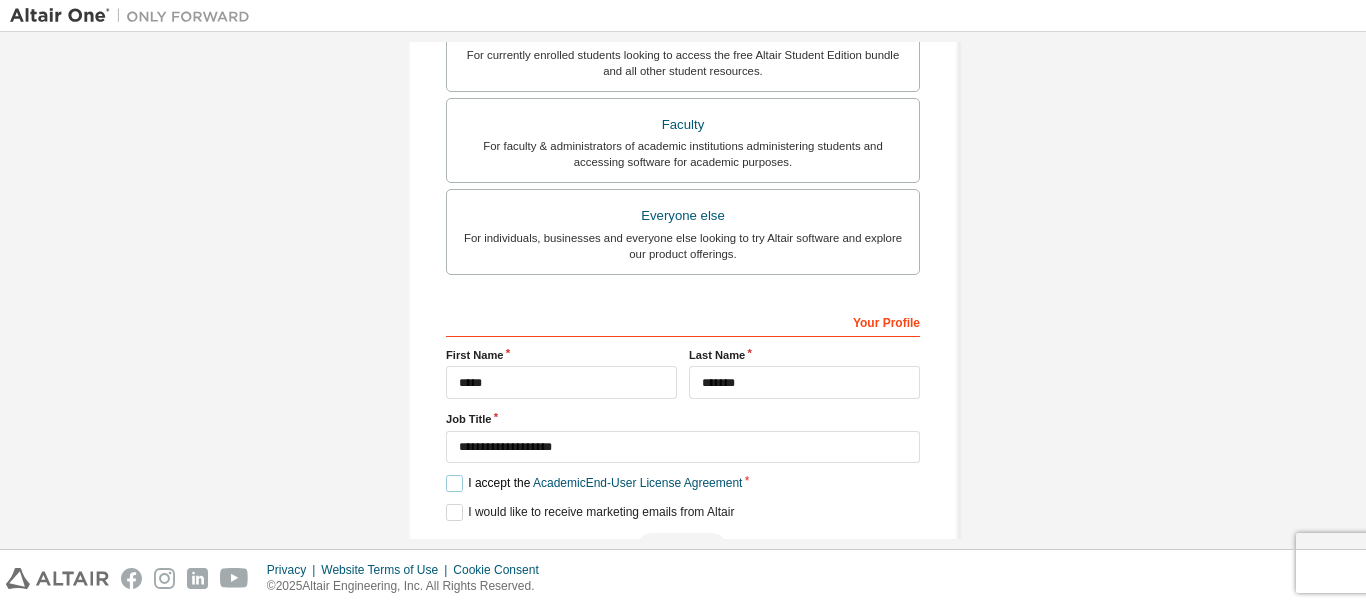 click on "I accept the   Academic   End-User License Agreement" at bounding box center [594, 483] 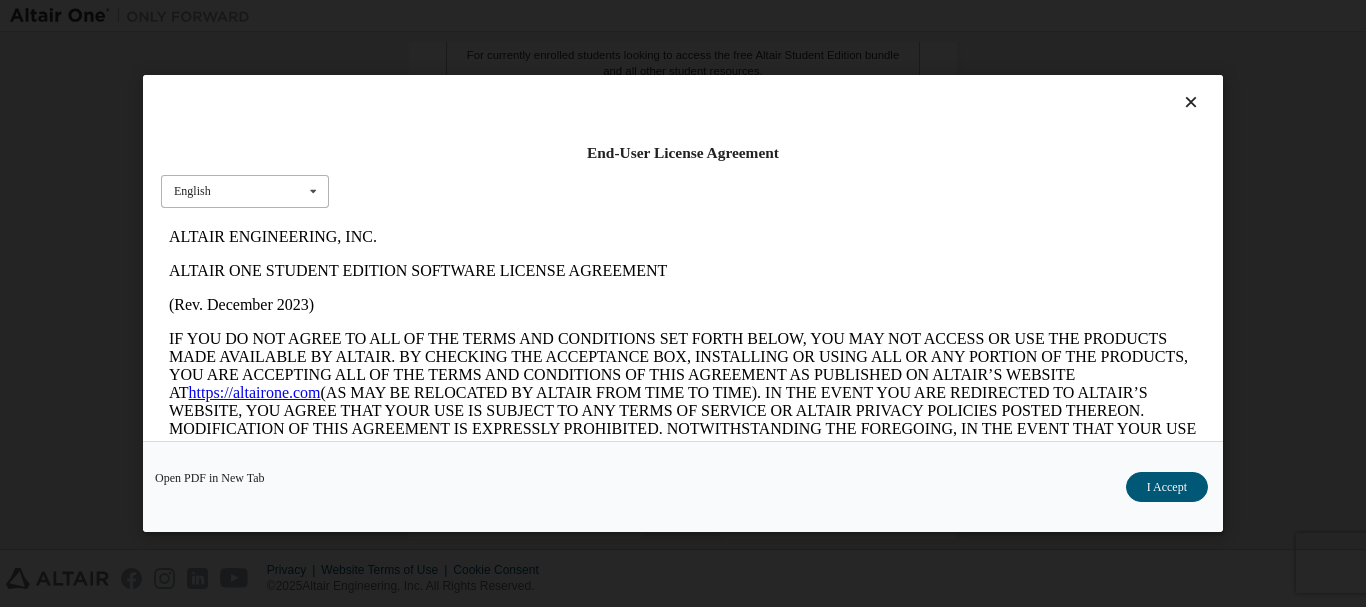scroll, scrollTop: 0, scrollLeft: 0, axis: both 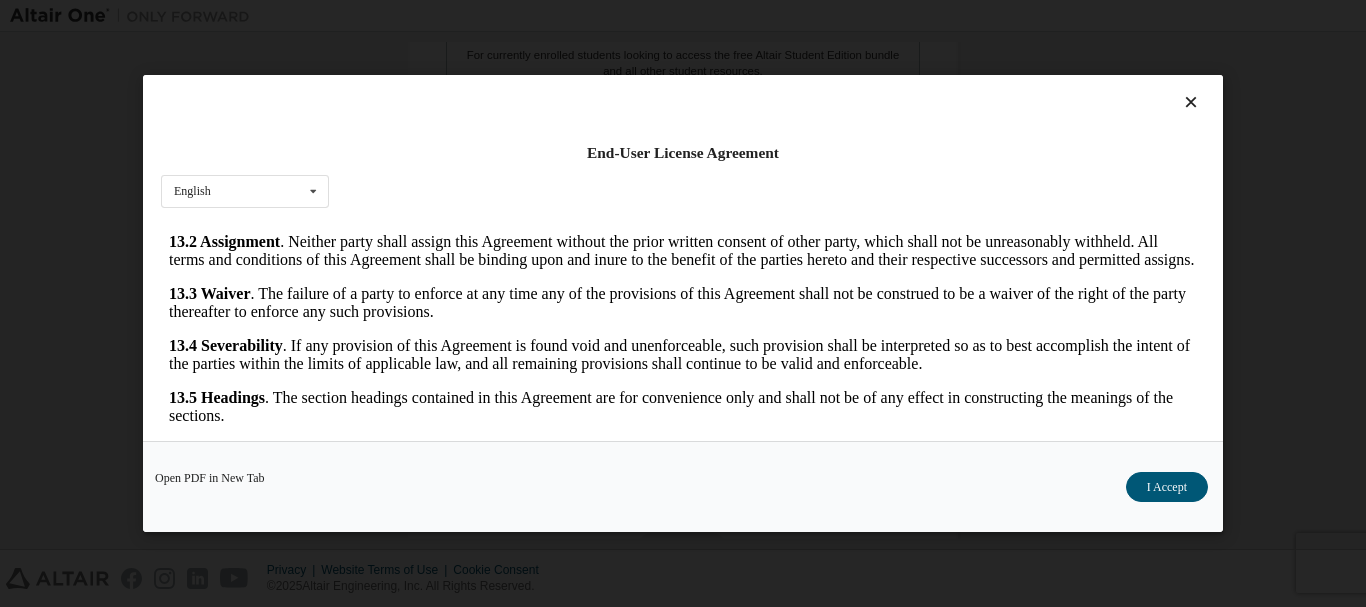drag, startPoint x: 1183, startPoint y: 243, endPoint x: 1334, endPoint y: 680, distance: 462.3527 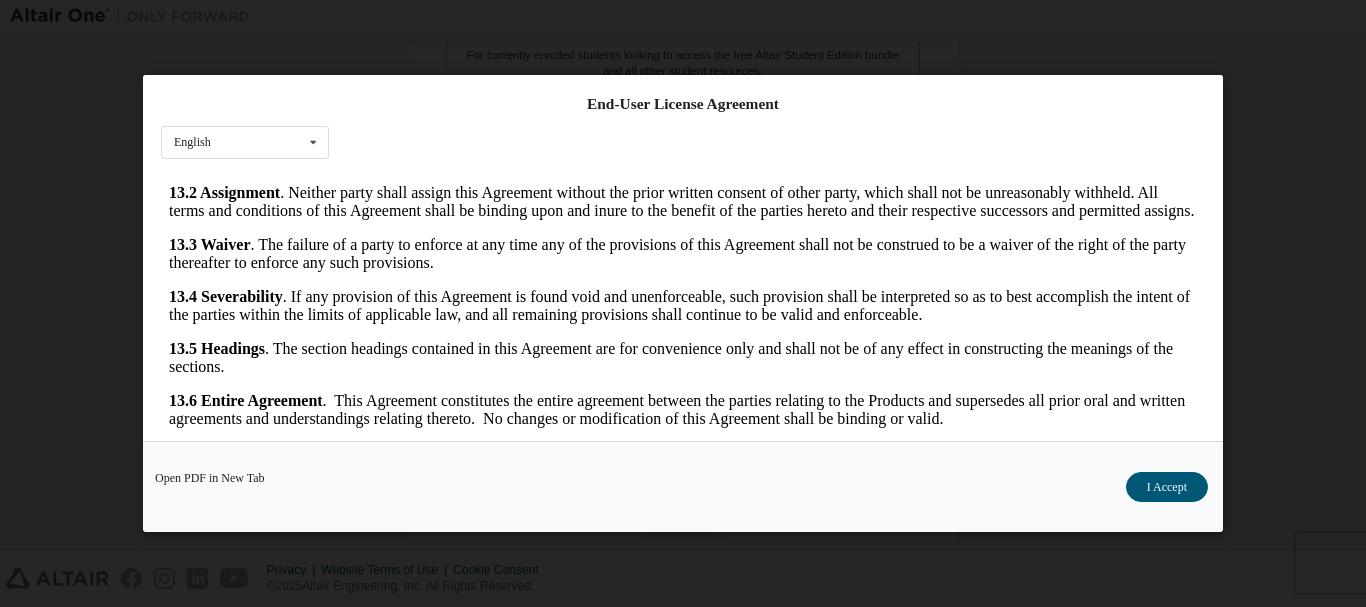 scroll, scrollTop: 75, scrollLeft: 0, axis: vertical 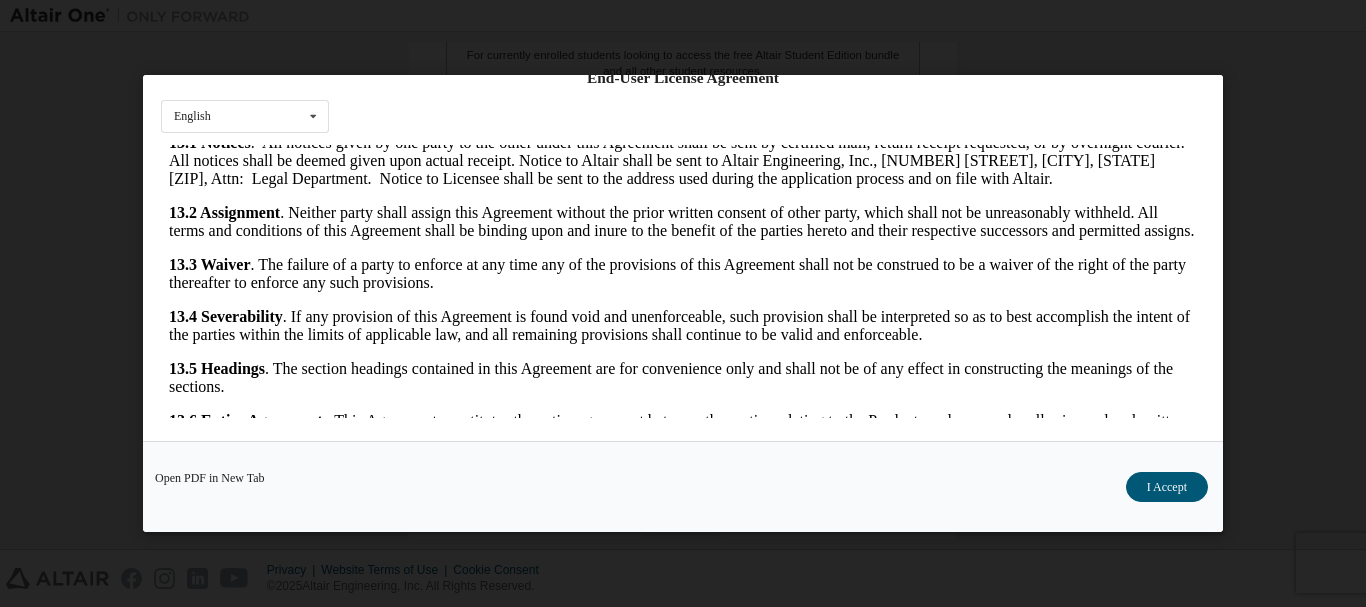 click on "I Accept" at bounding box center [1167, 487] 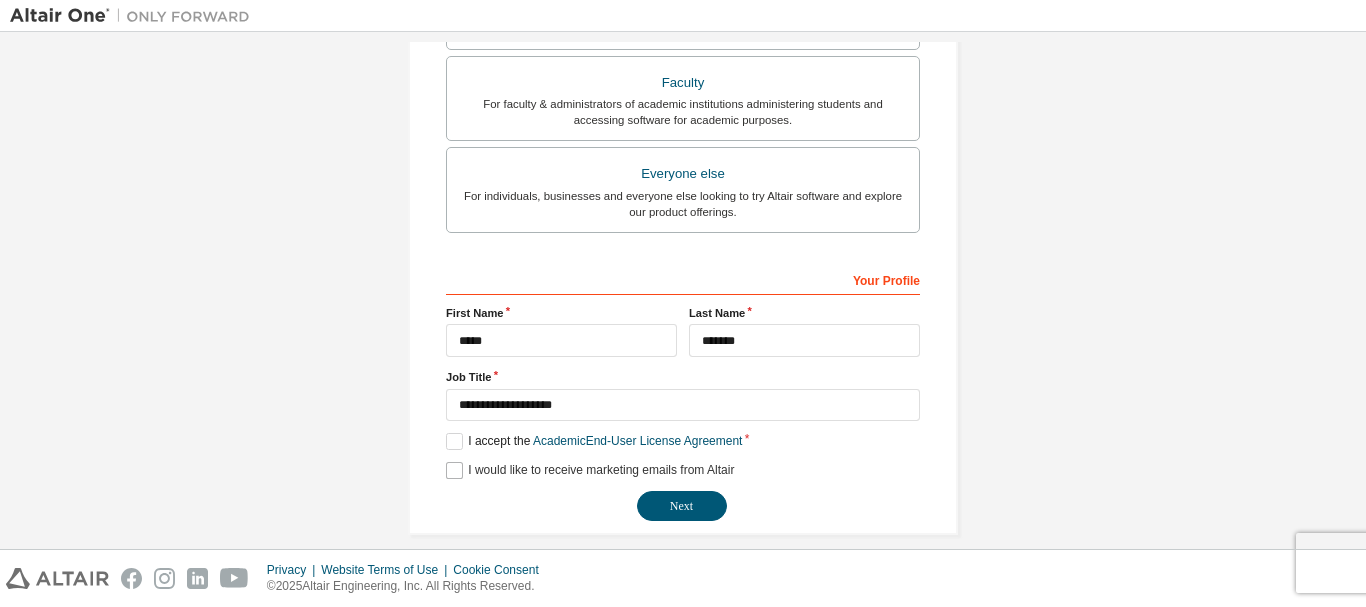 scroll, scrollTop: 562, scrollLeft: 0, axis: vertical 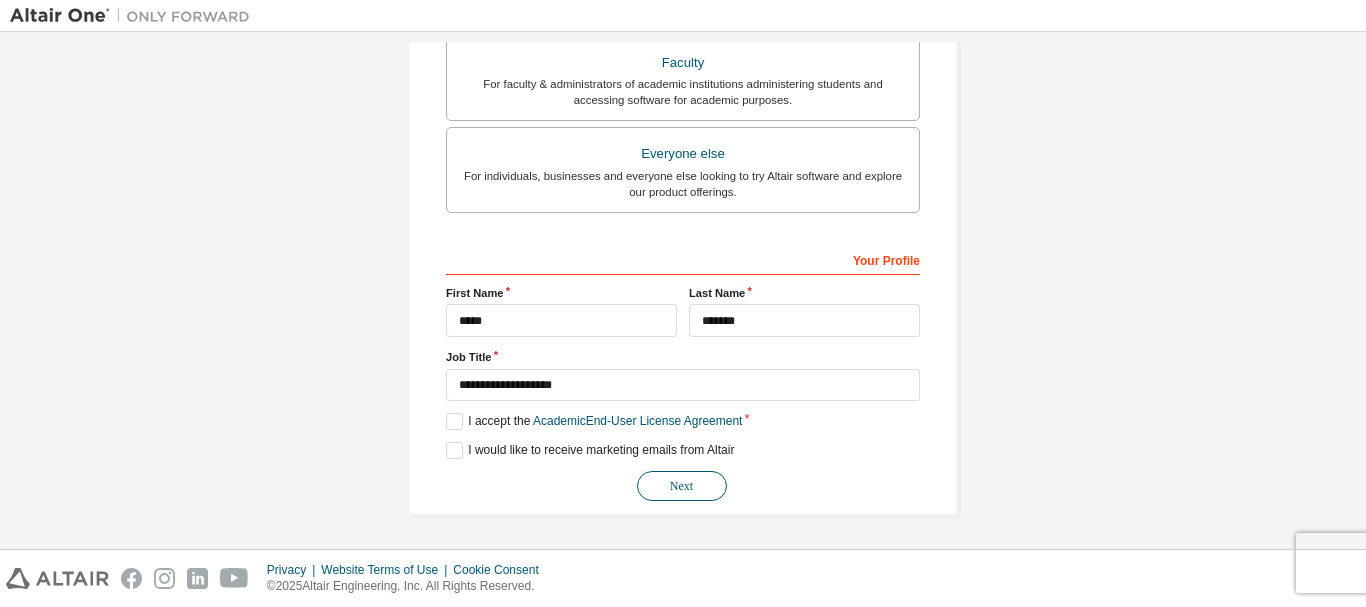 click on "Next" at bounding box center [682, 486] 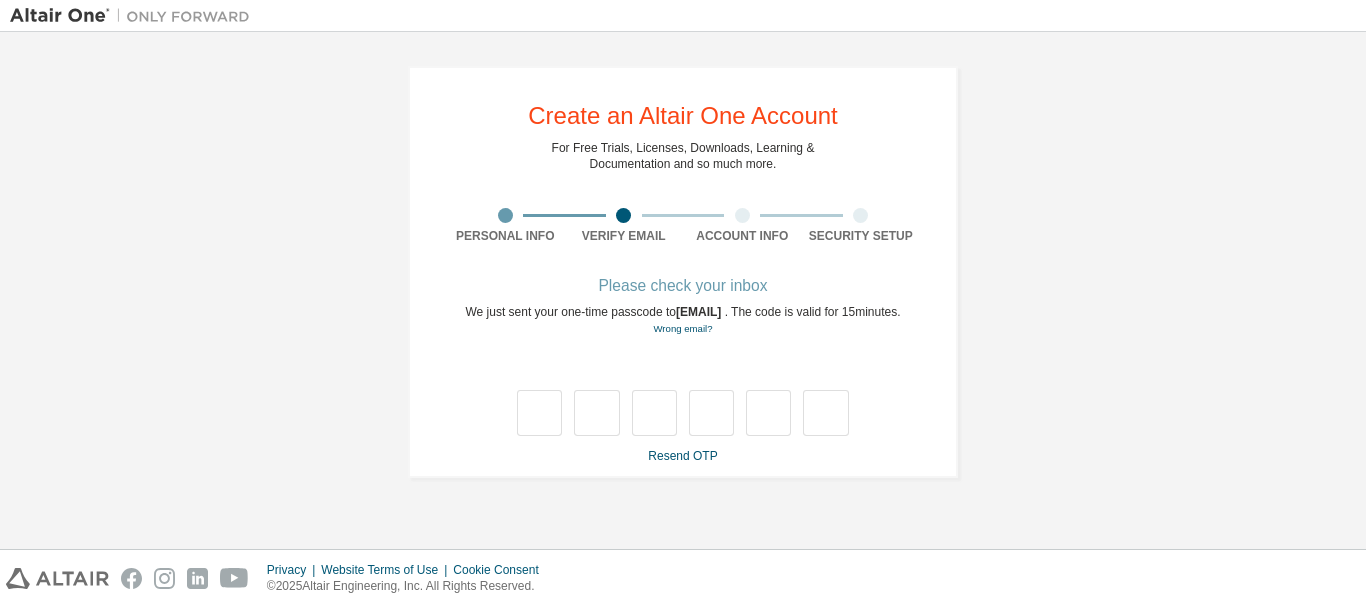 scroll, scrollTop: 0, scrollLeft: 0, axis: both 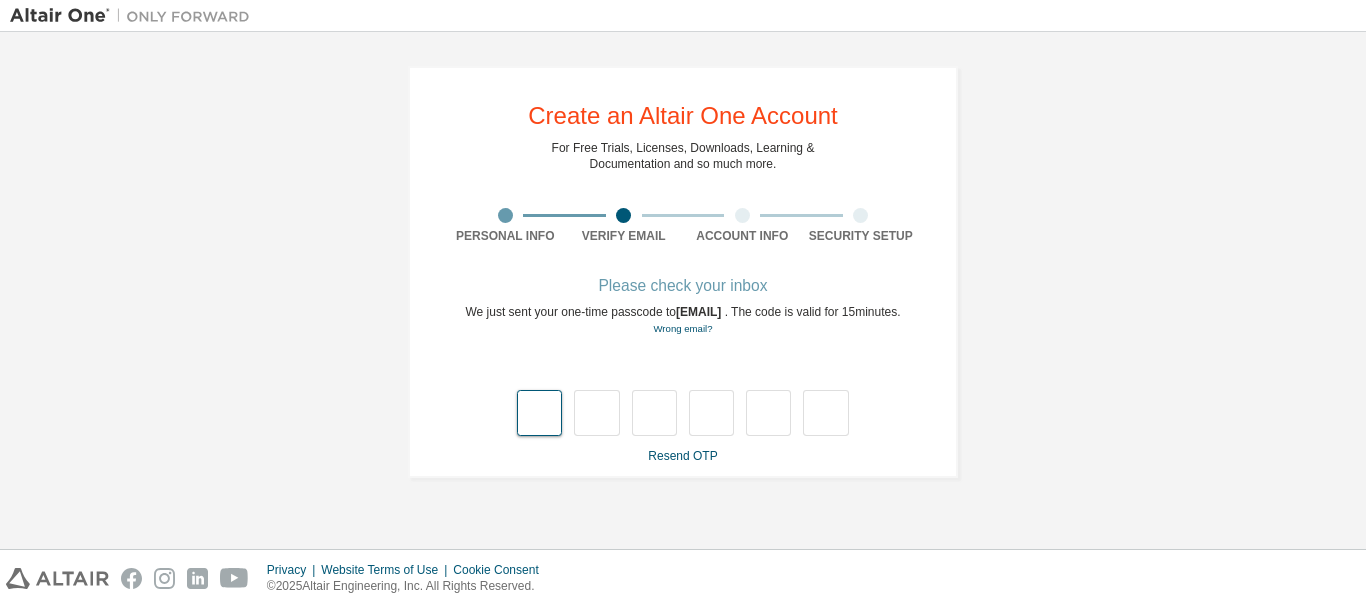 type on "*" 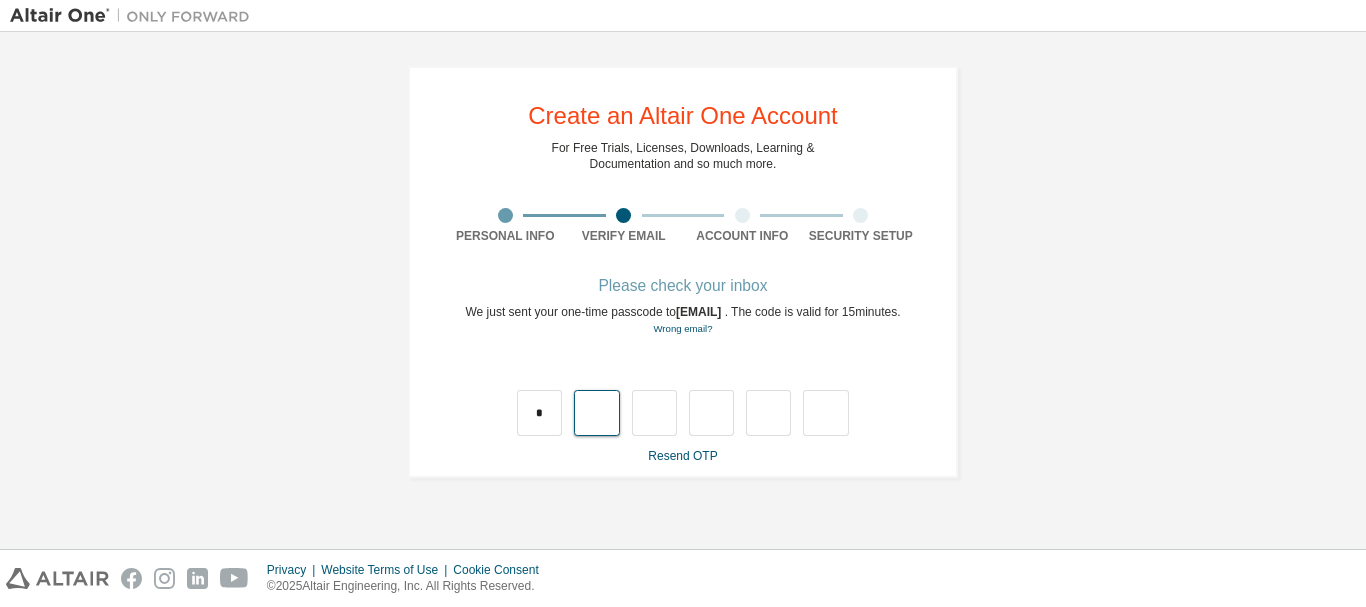 type on "*" 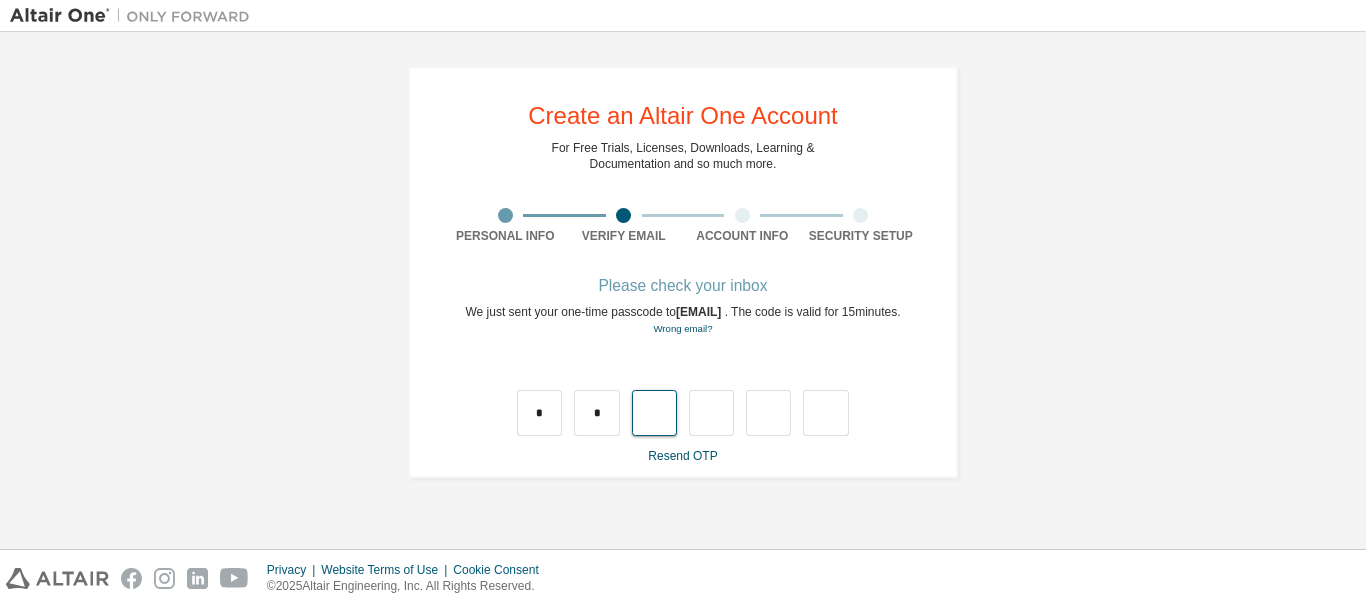 type on "*" 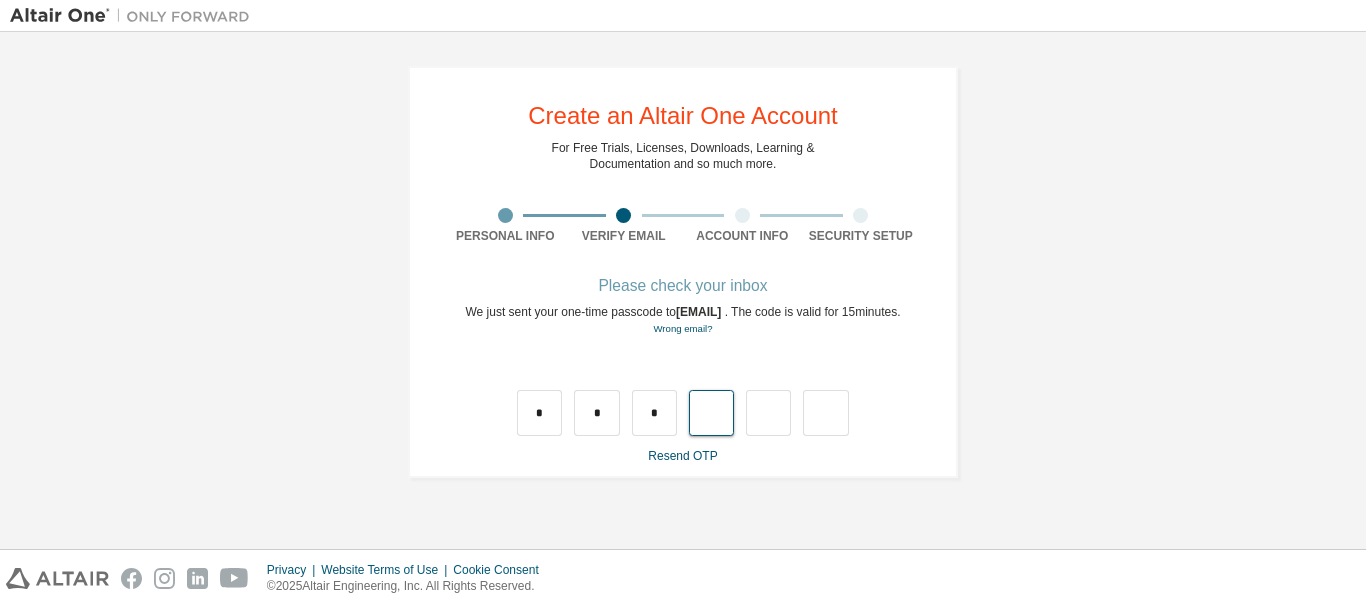 type on "*" 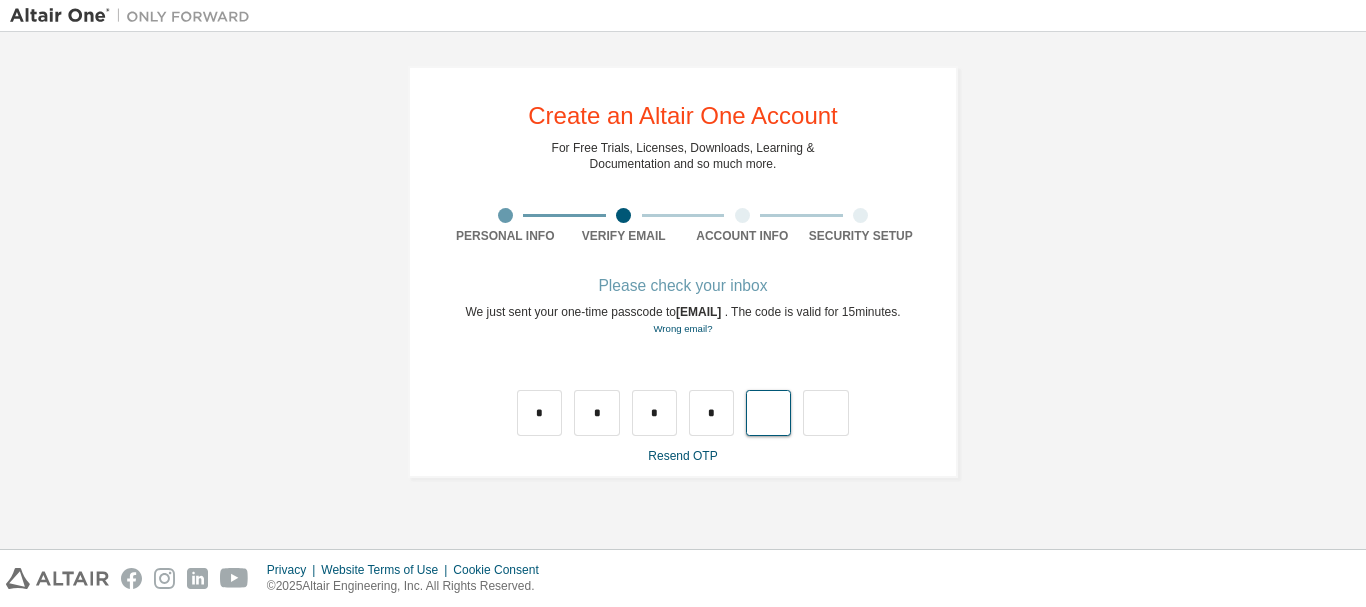 type on "*" 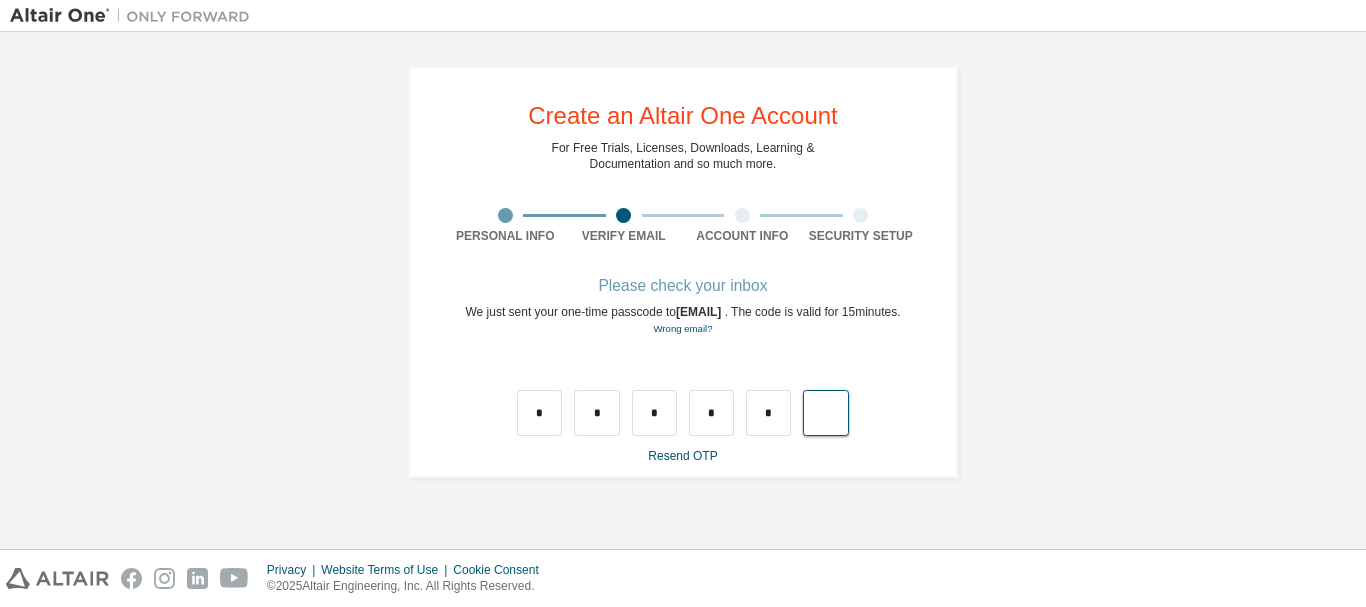 type on "*" 